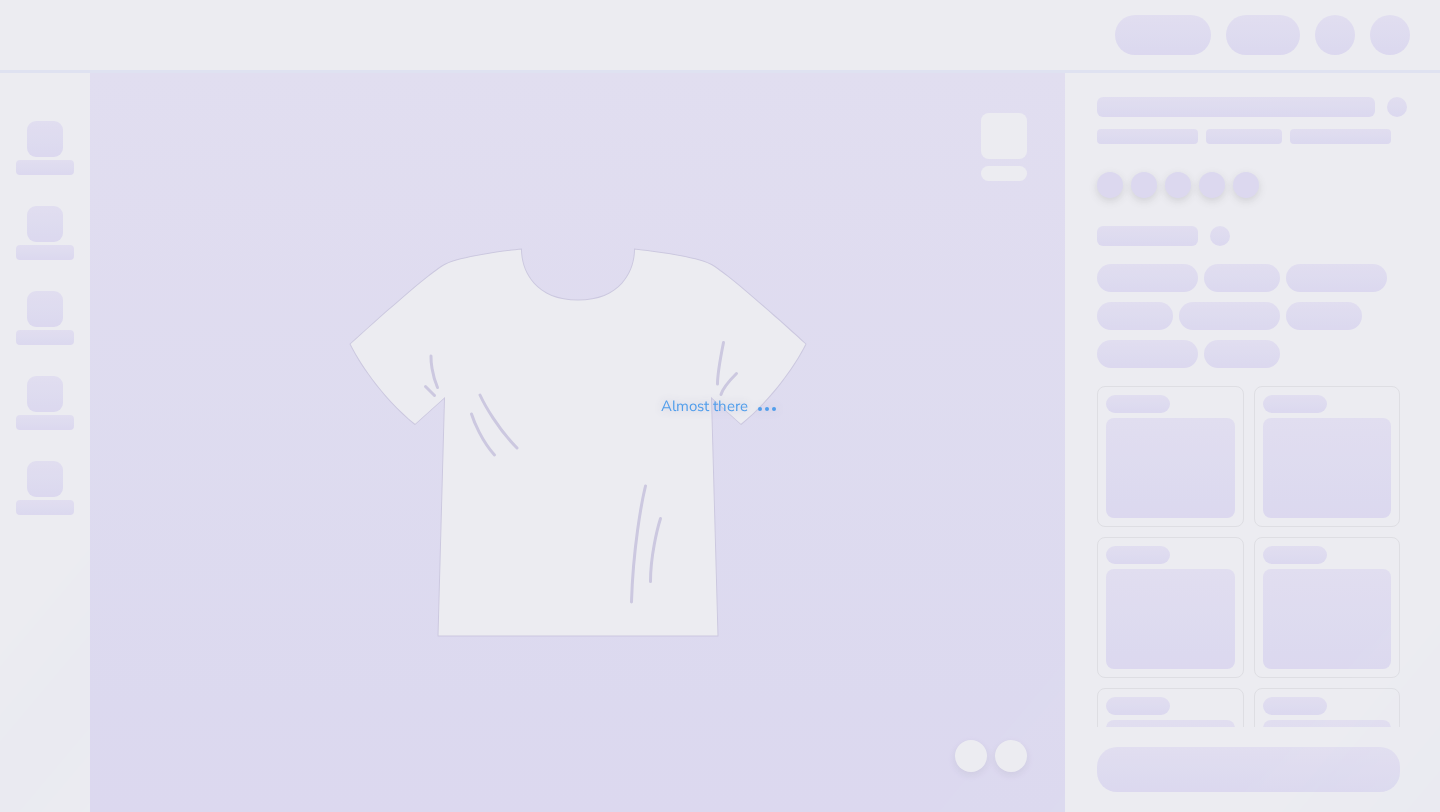 scroll, scrollTop: 0, scrollLeft: 0, axis: both 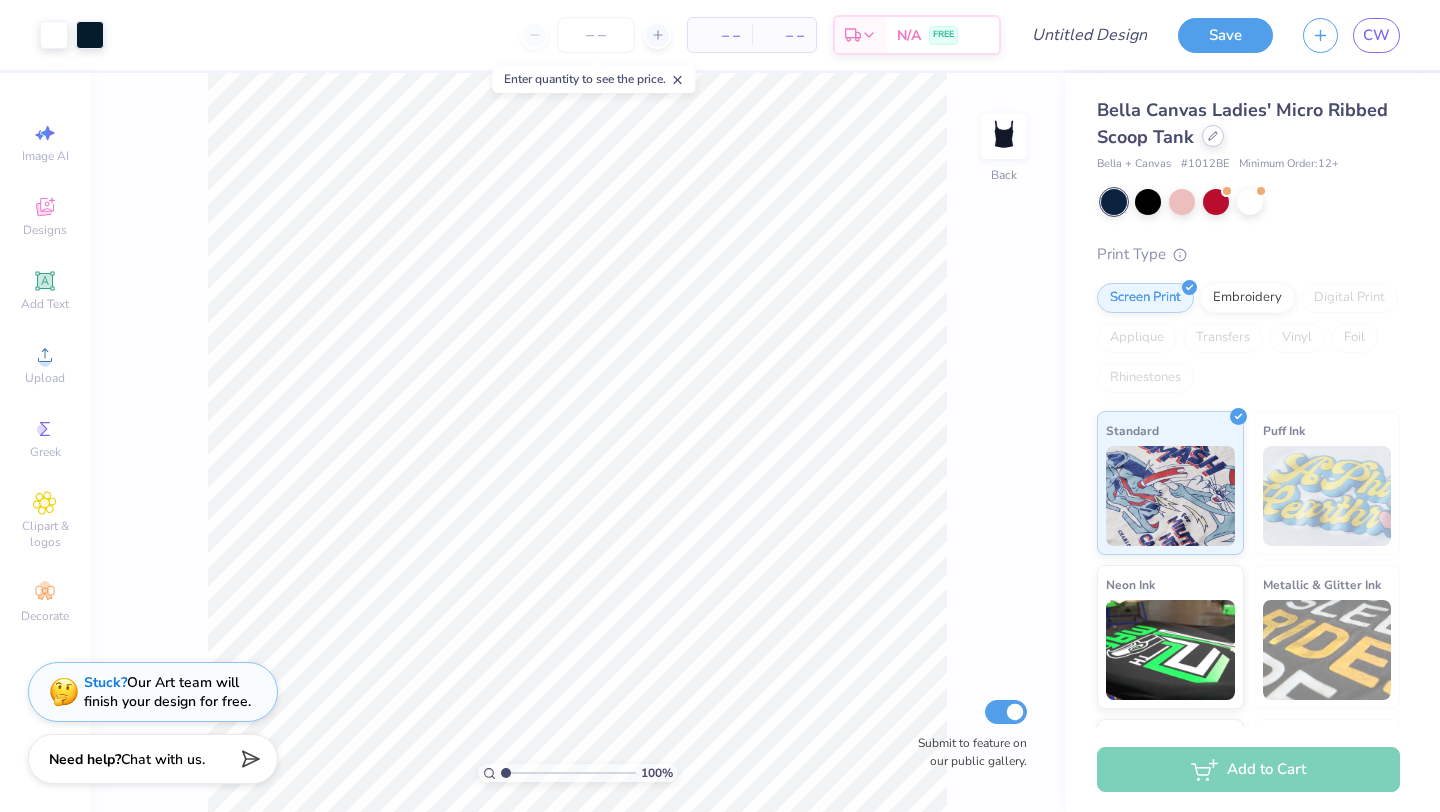 click at bounding box center [1213, 136] 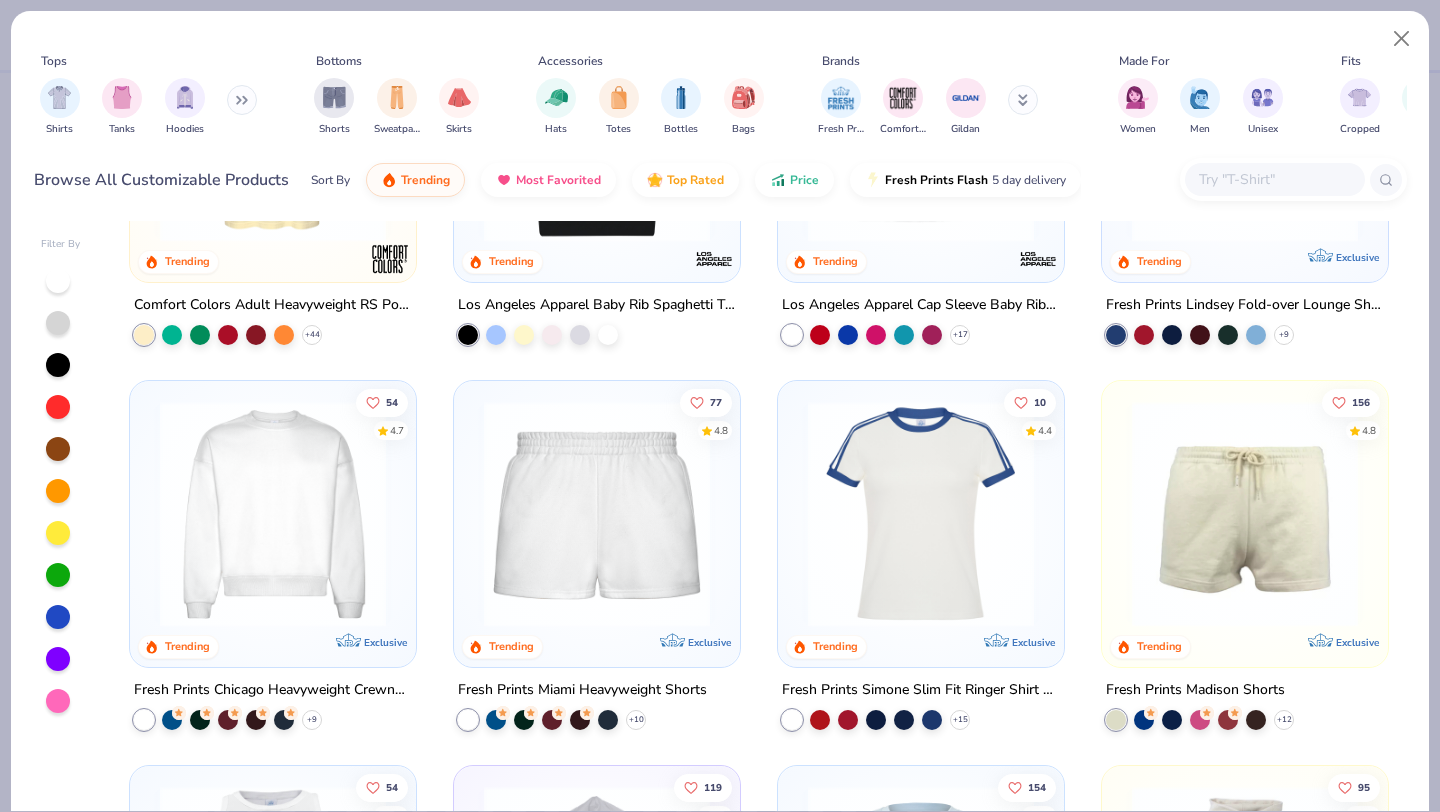scroll, scrollTop: 1185, scrollLeft: 0, axis: vertical 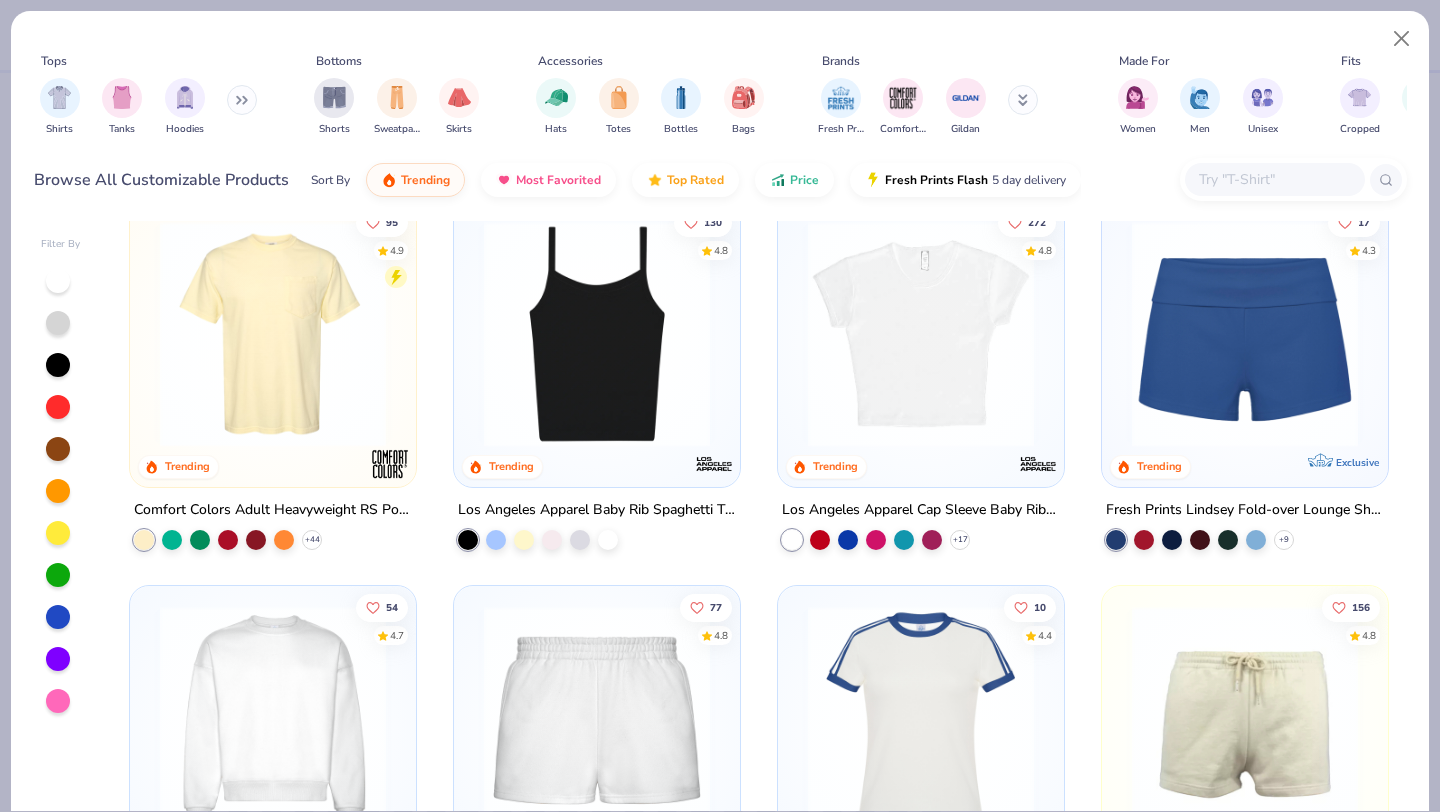 click at bounding box center (921, 334) 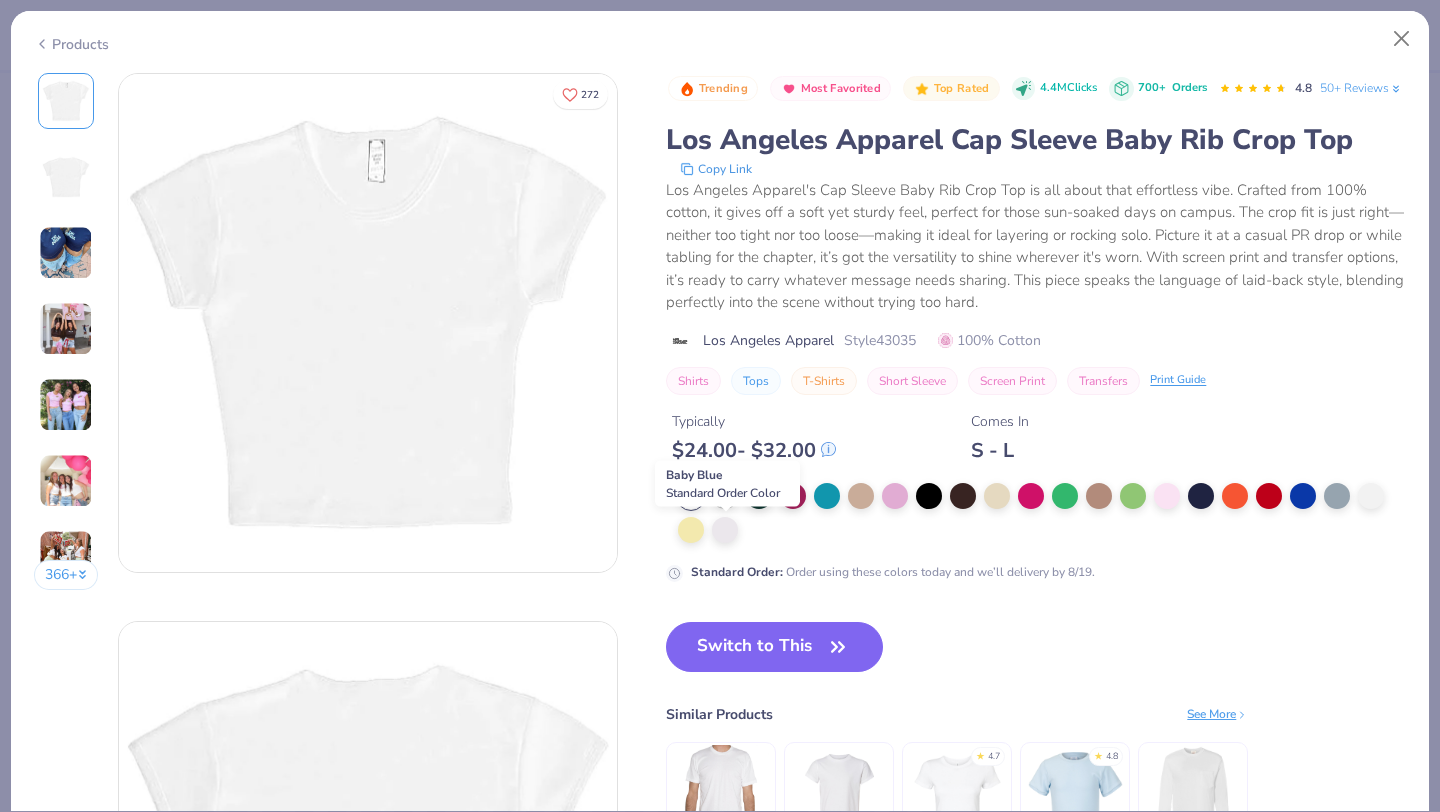 click at bounding box center [725, 494] 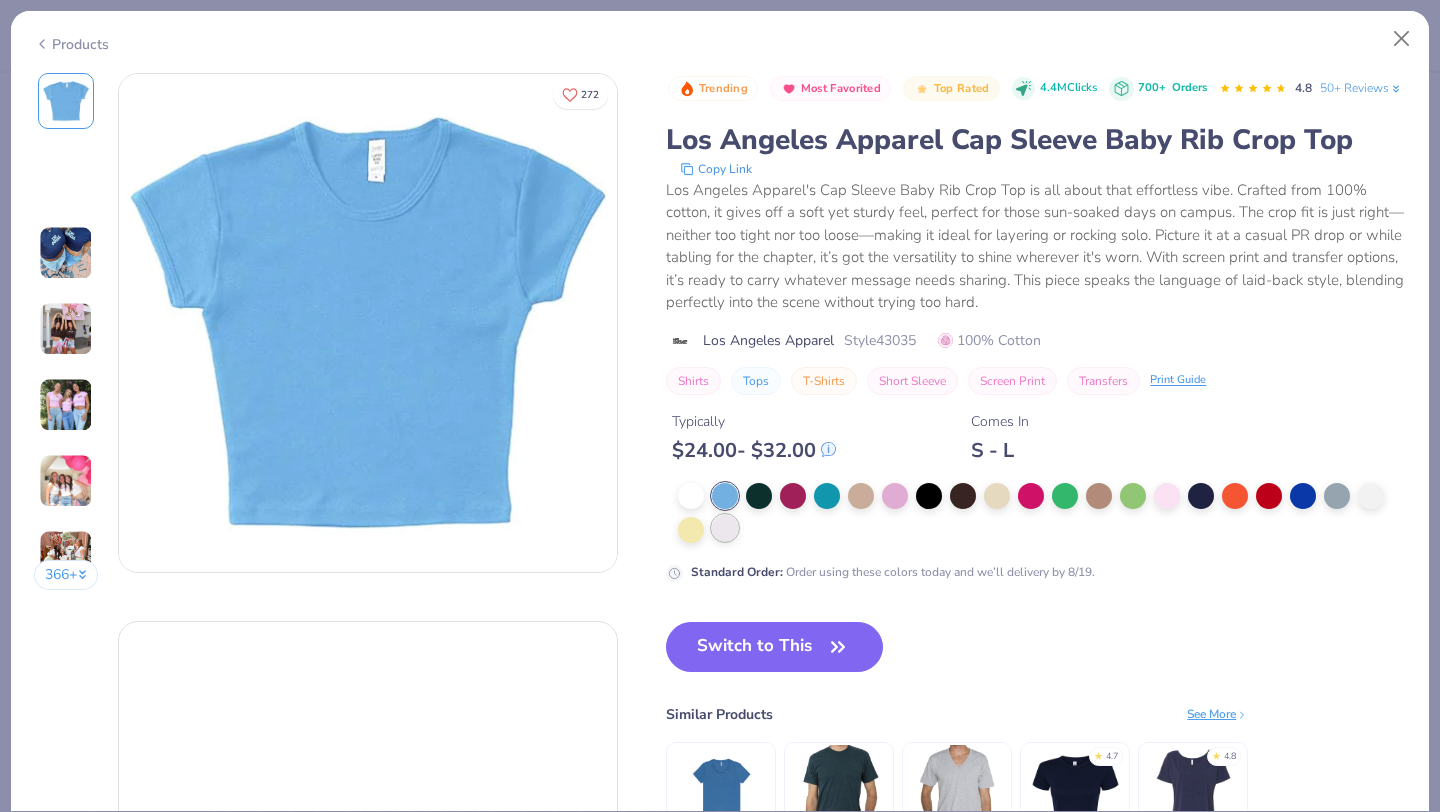 click at bounding box center [725, 528] 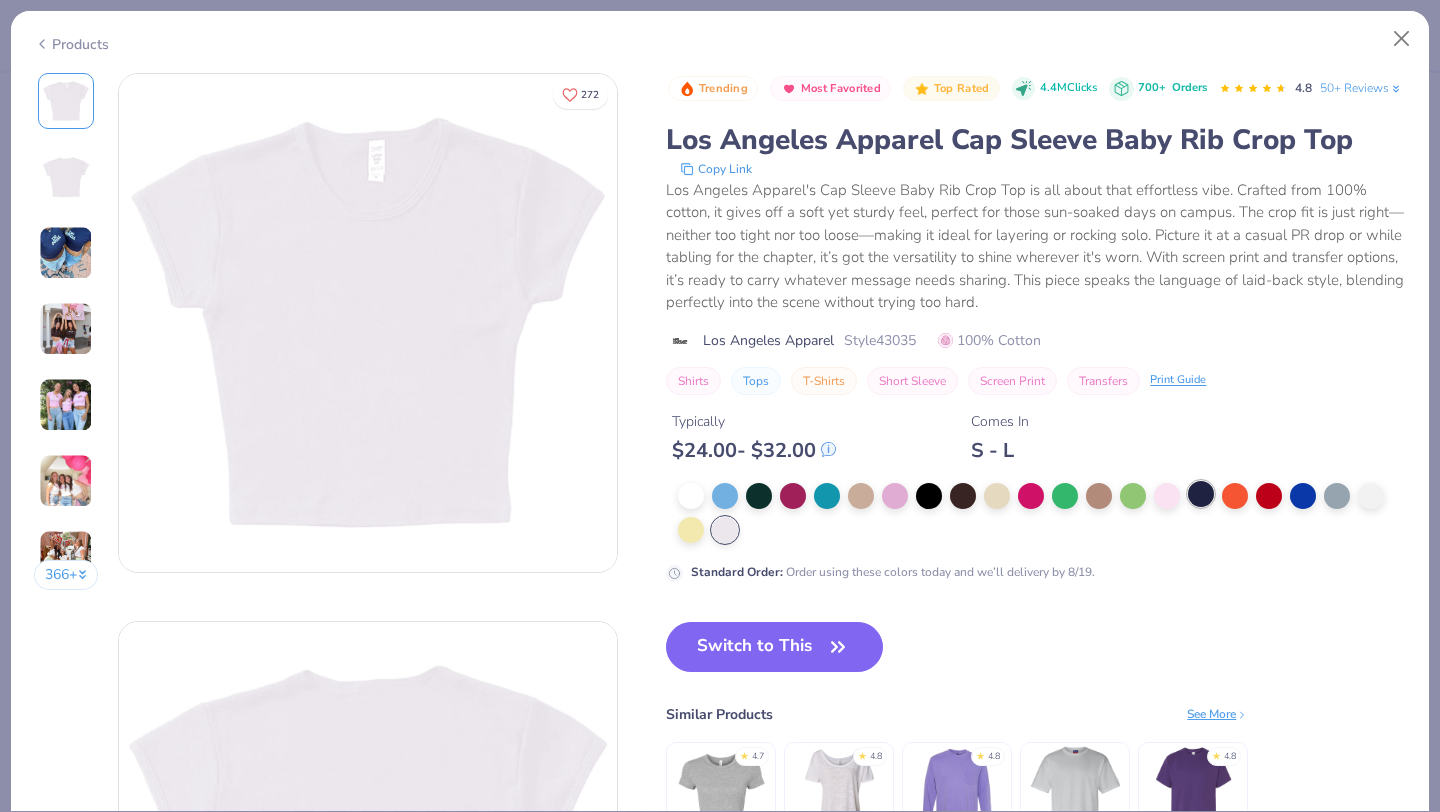 click at bounding box center (1201, 494) 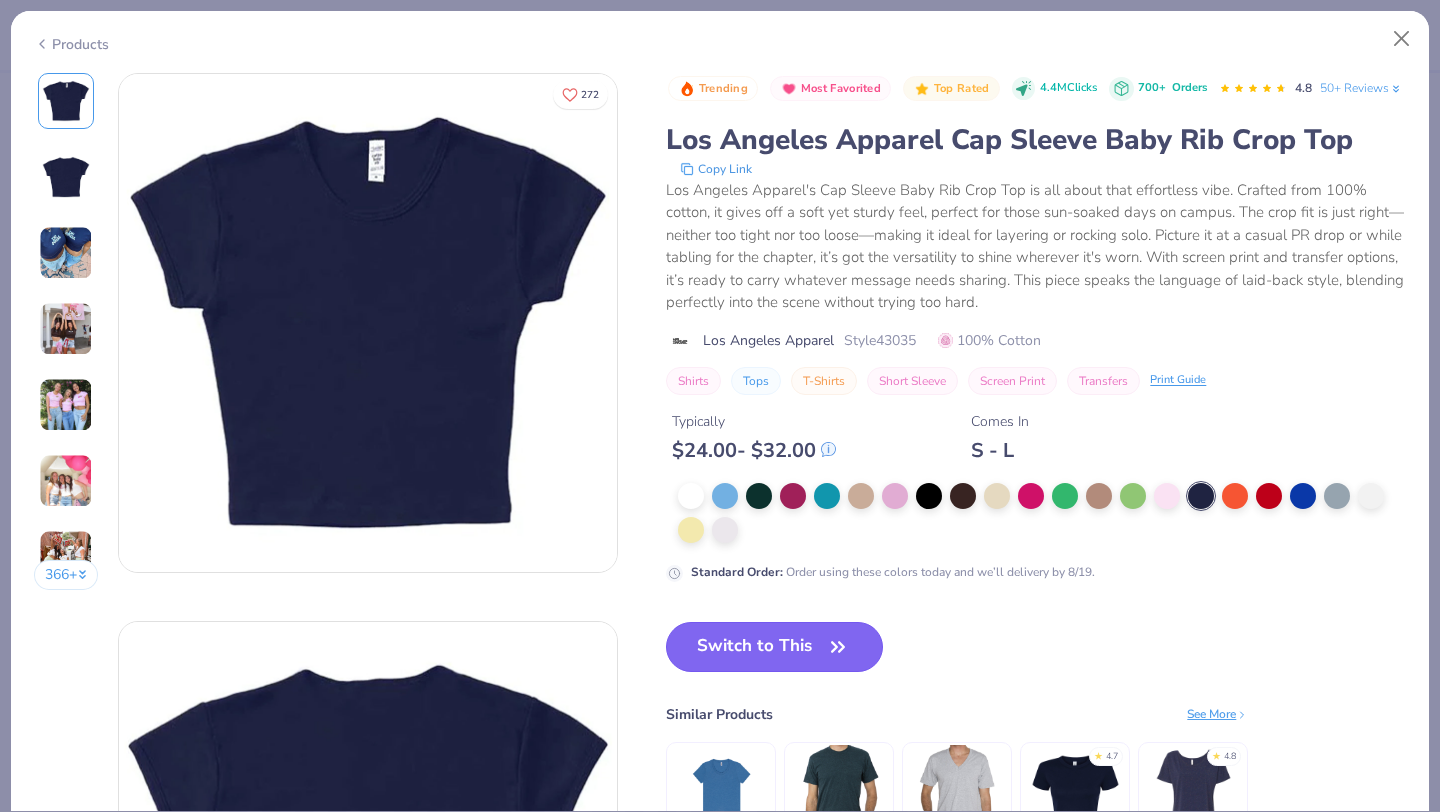 click on "Switch to This" at bounding box center (774, 647) 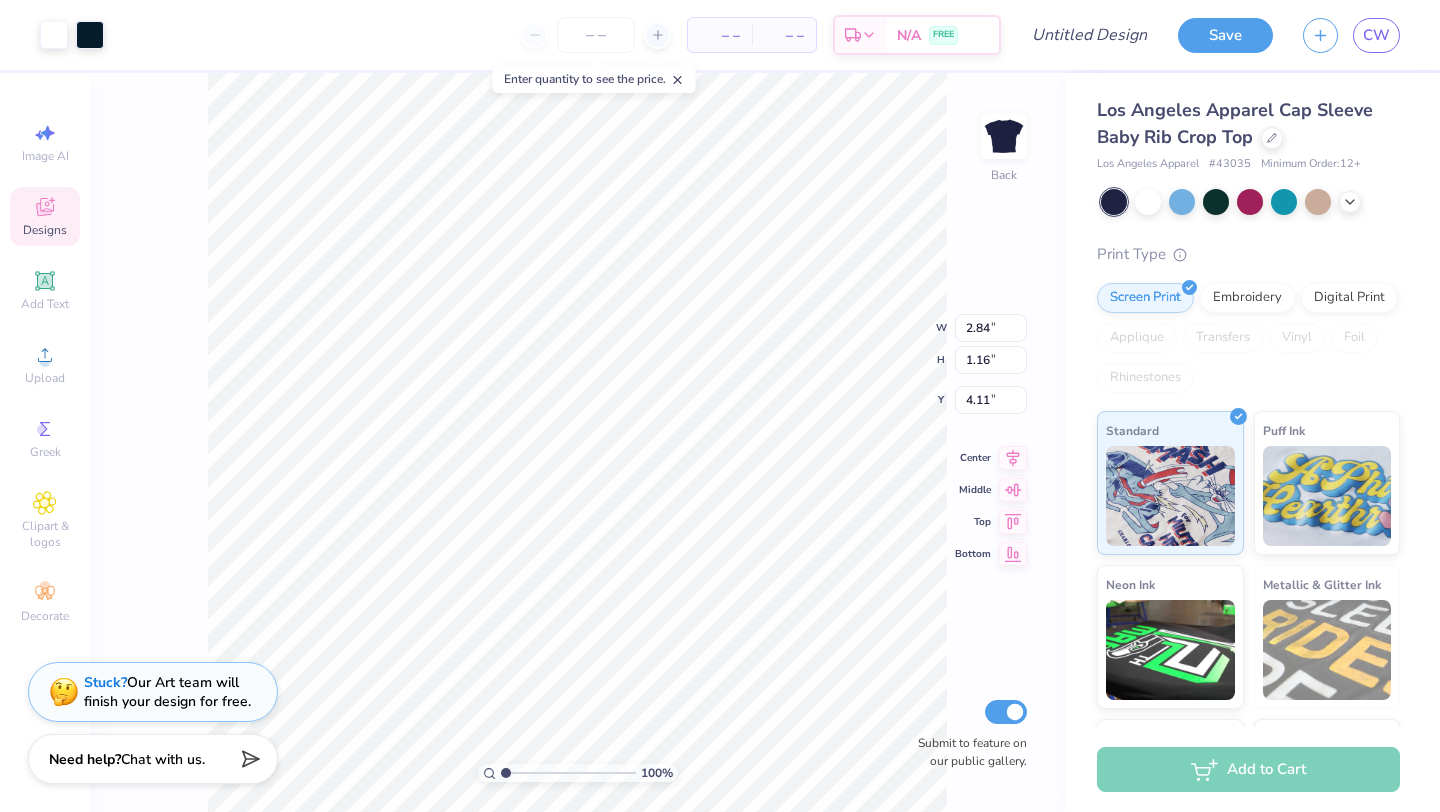 type on "2.42" 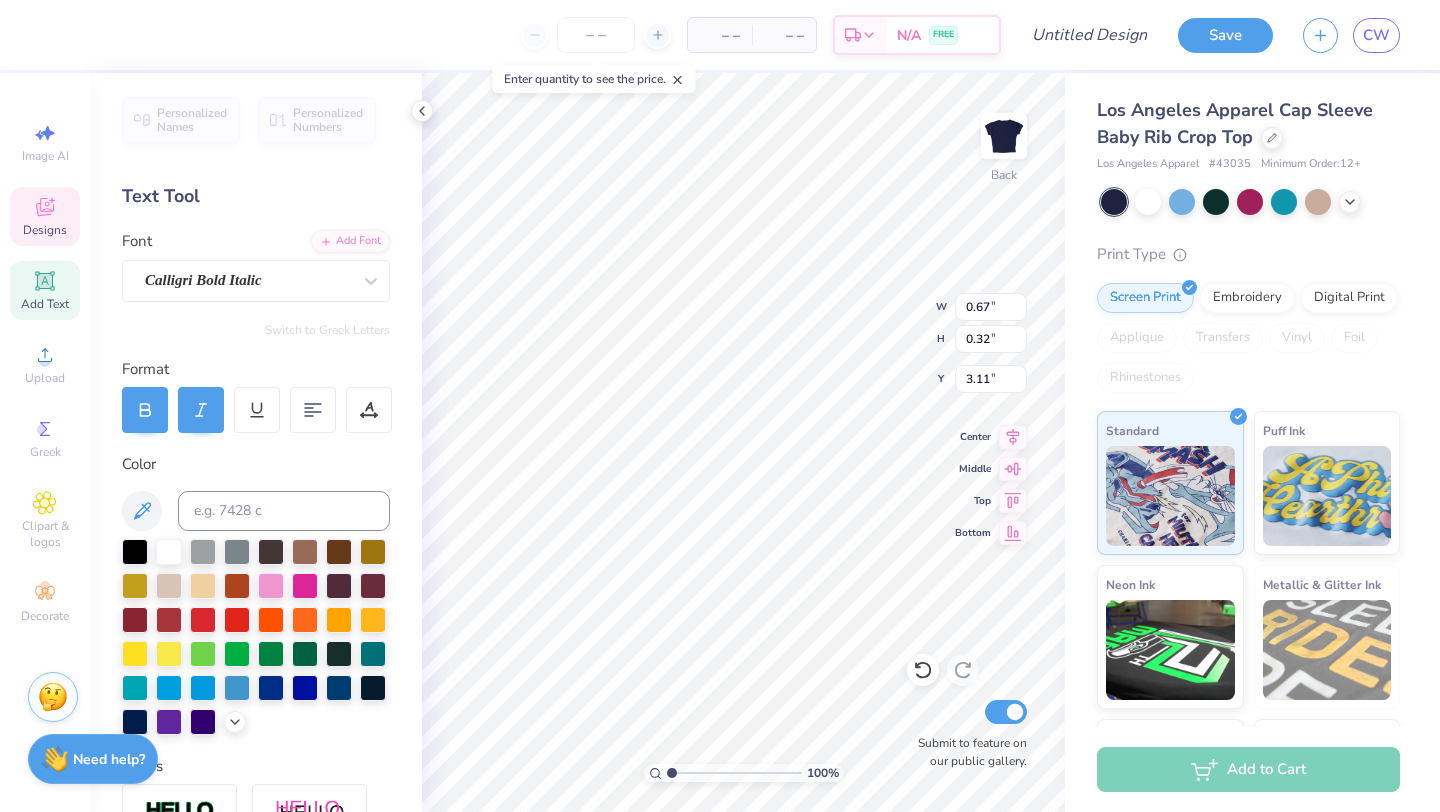 type on "AD" 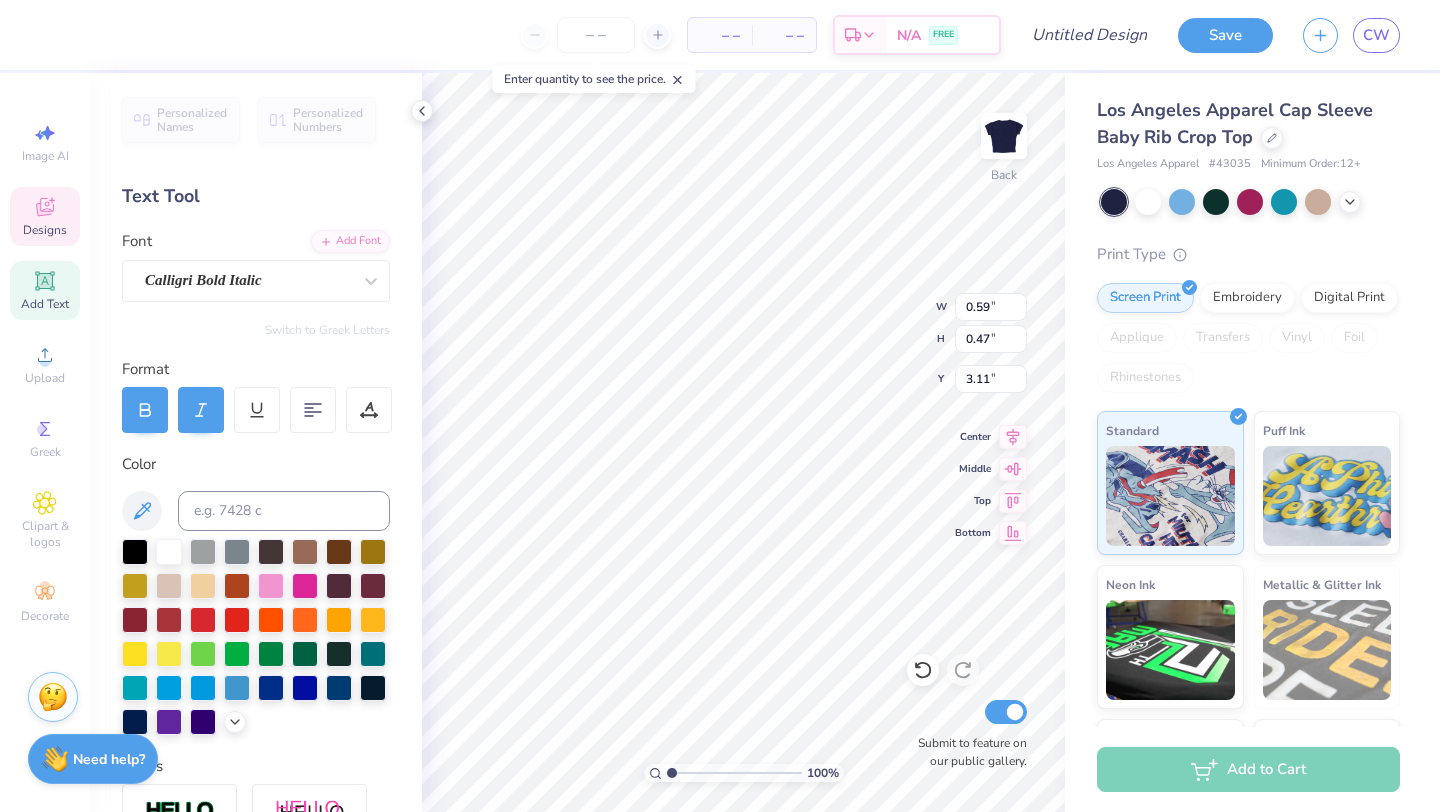 type on "PI" 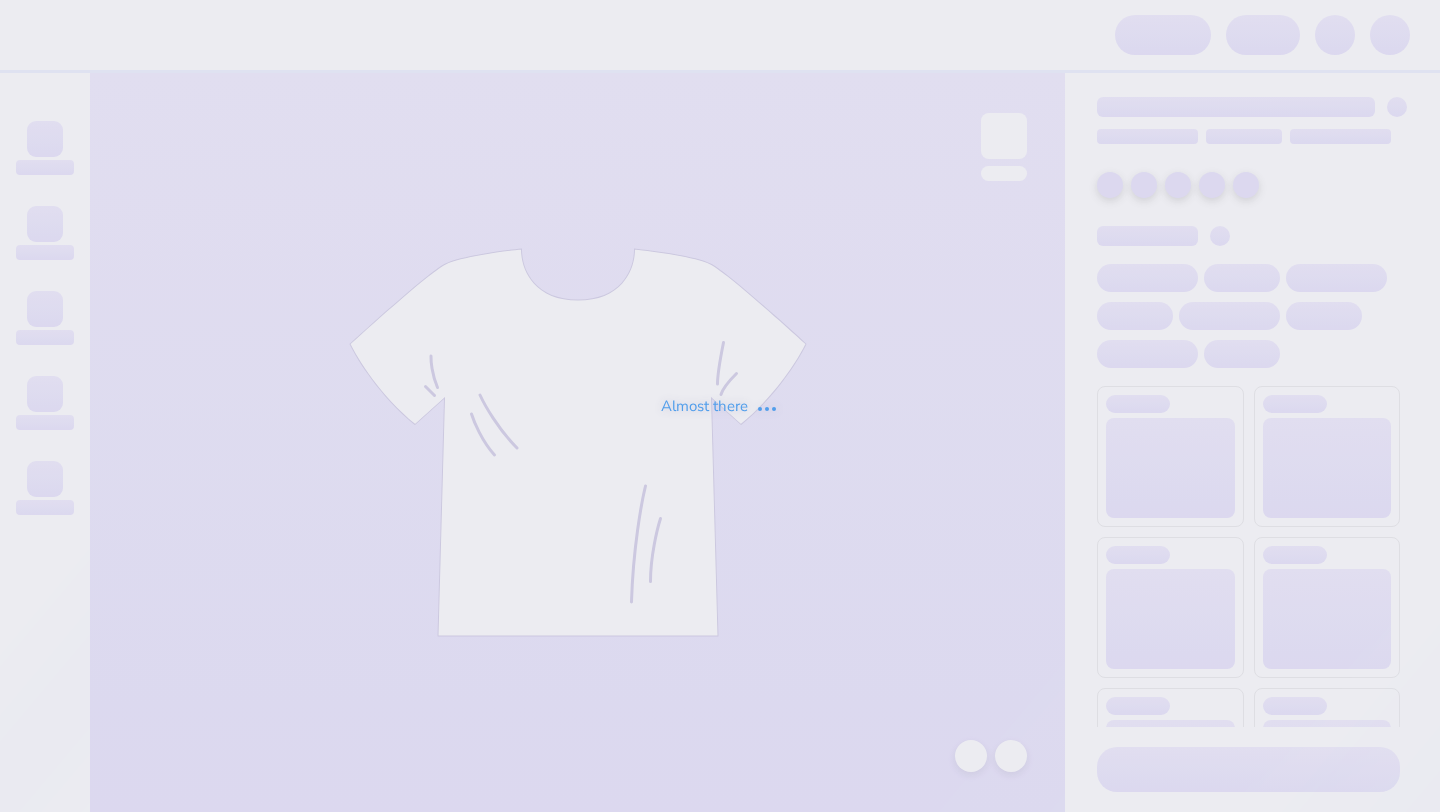 scroll, scrollTop: 0, scrollLeft: 0, axis: both 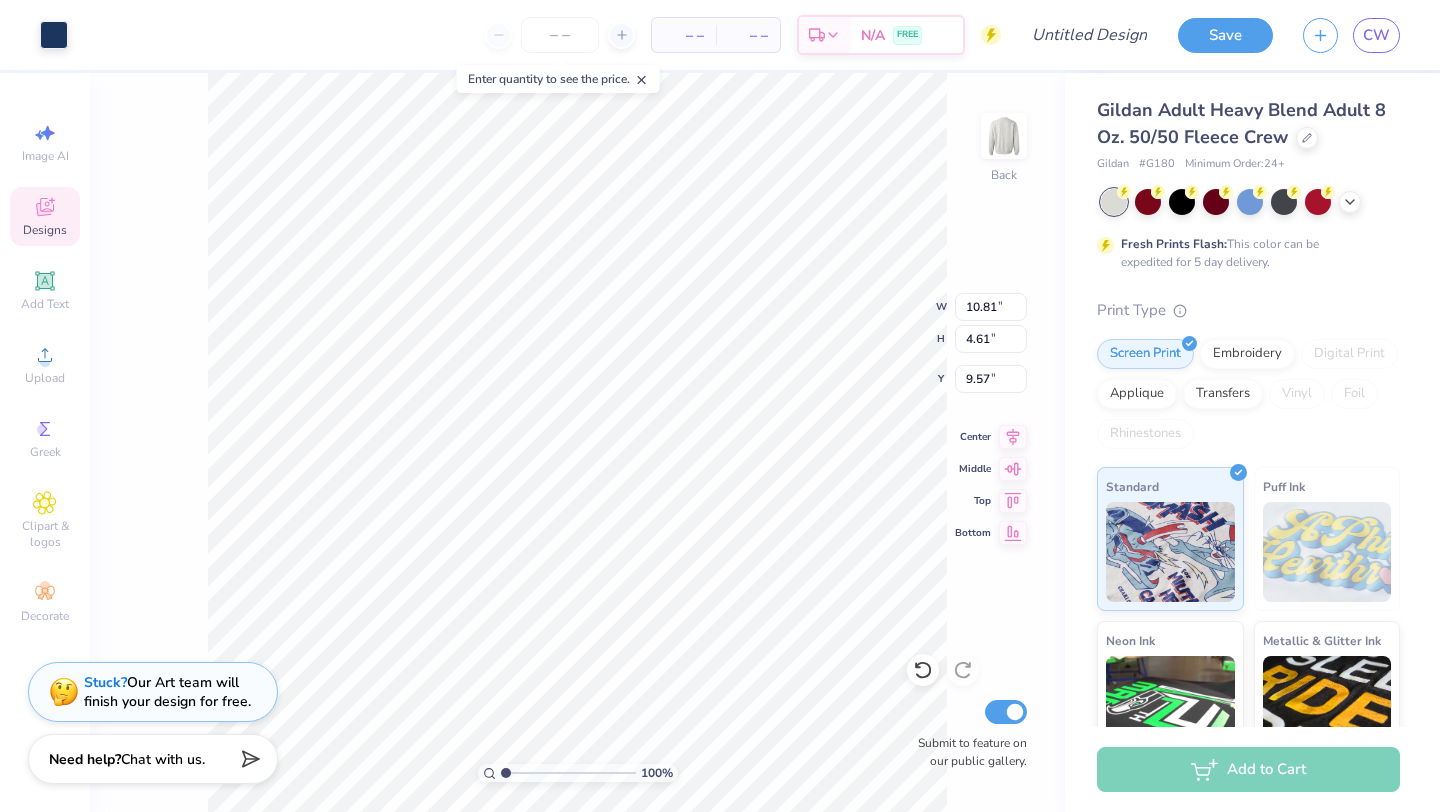 type on "9.57" 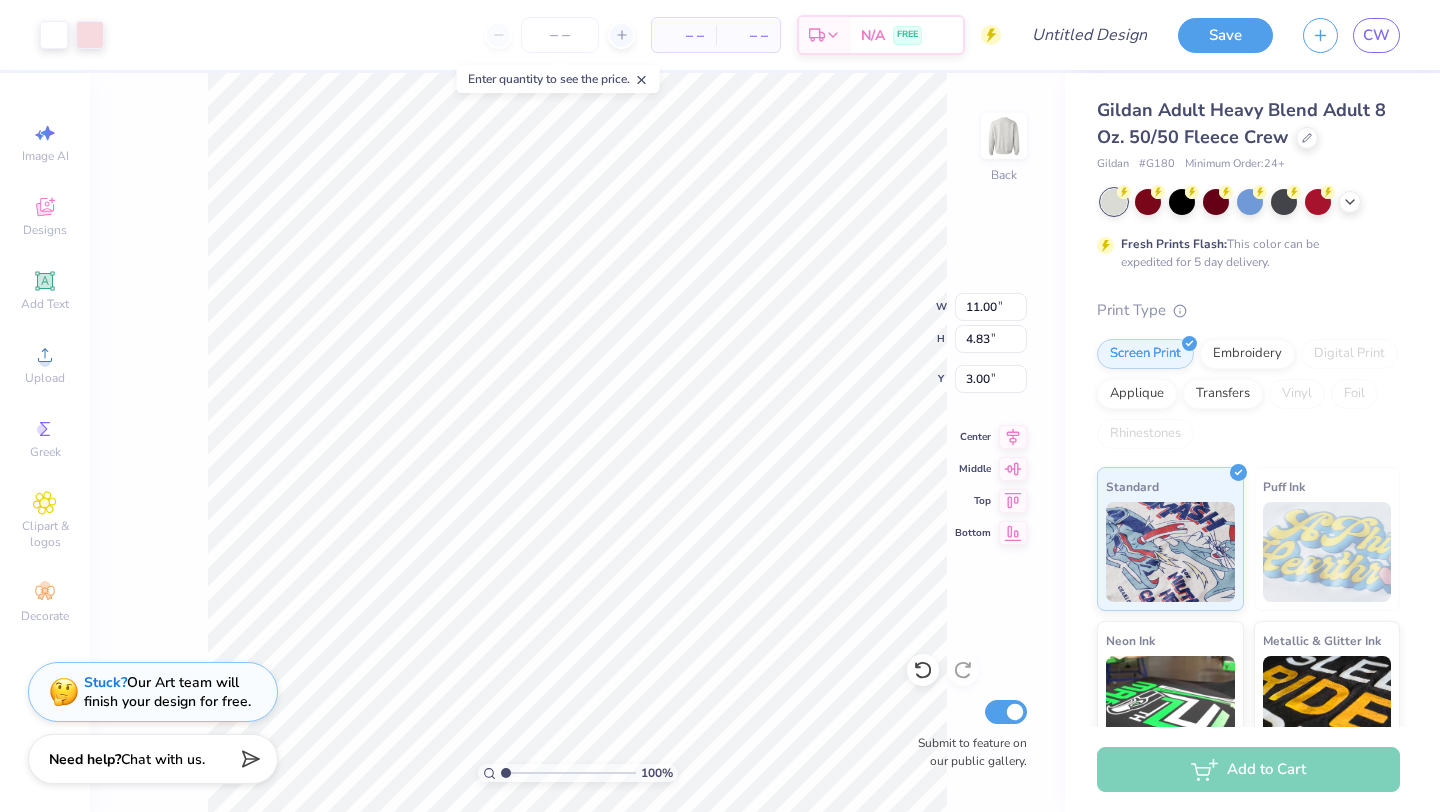 type on "4.28" 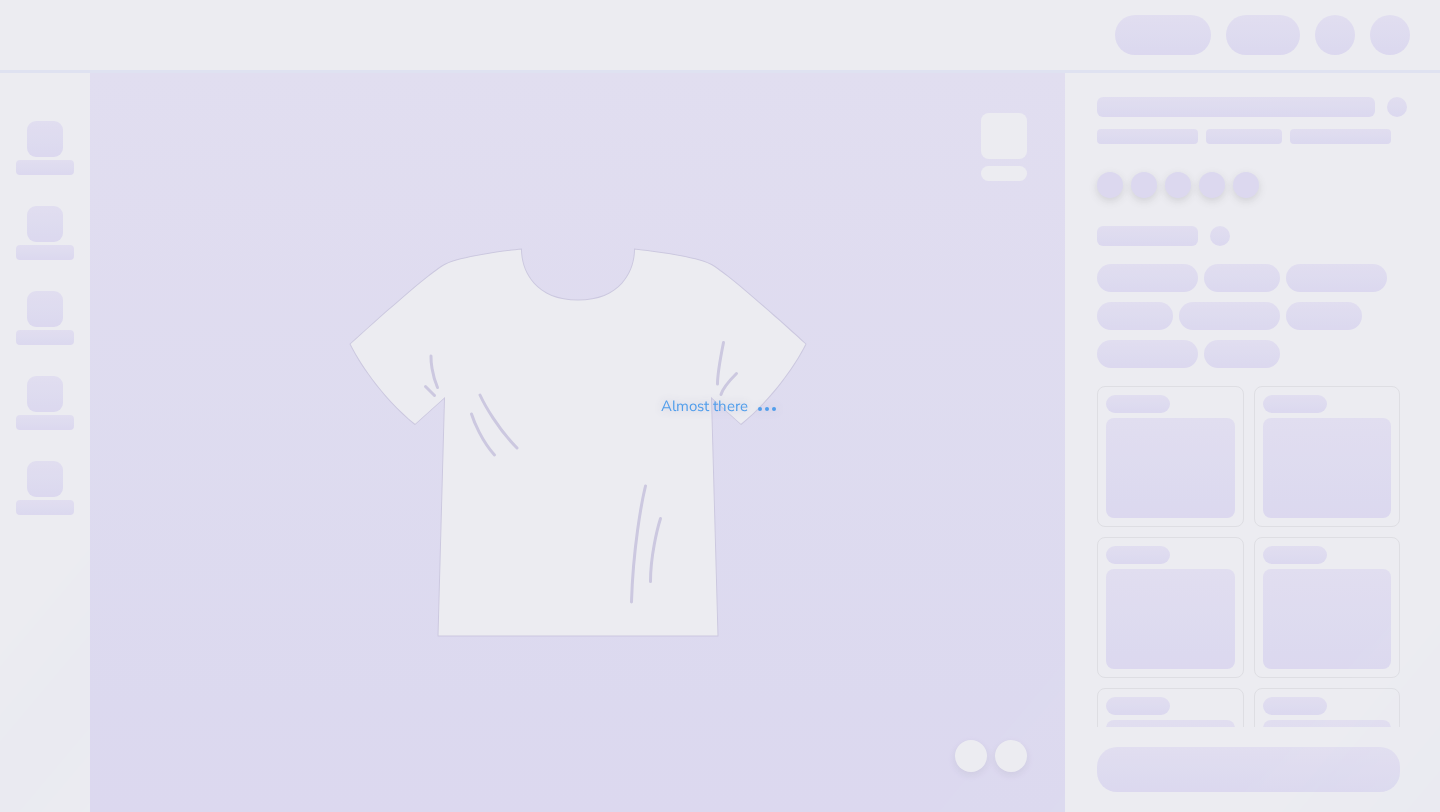 scroll, scrollTop: 0, scrollLeft: 0, axis: both 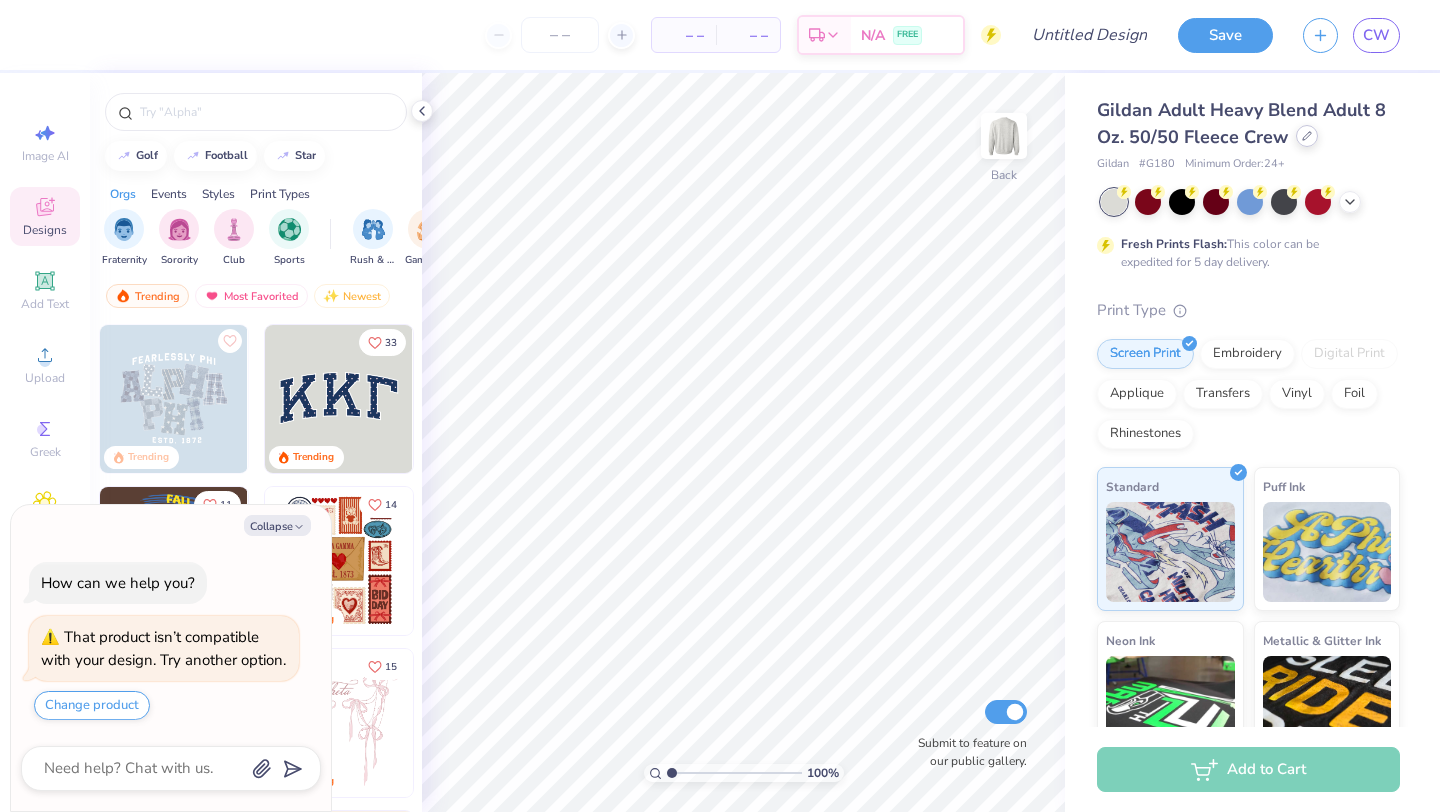 click 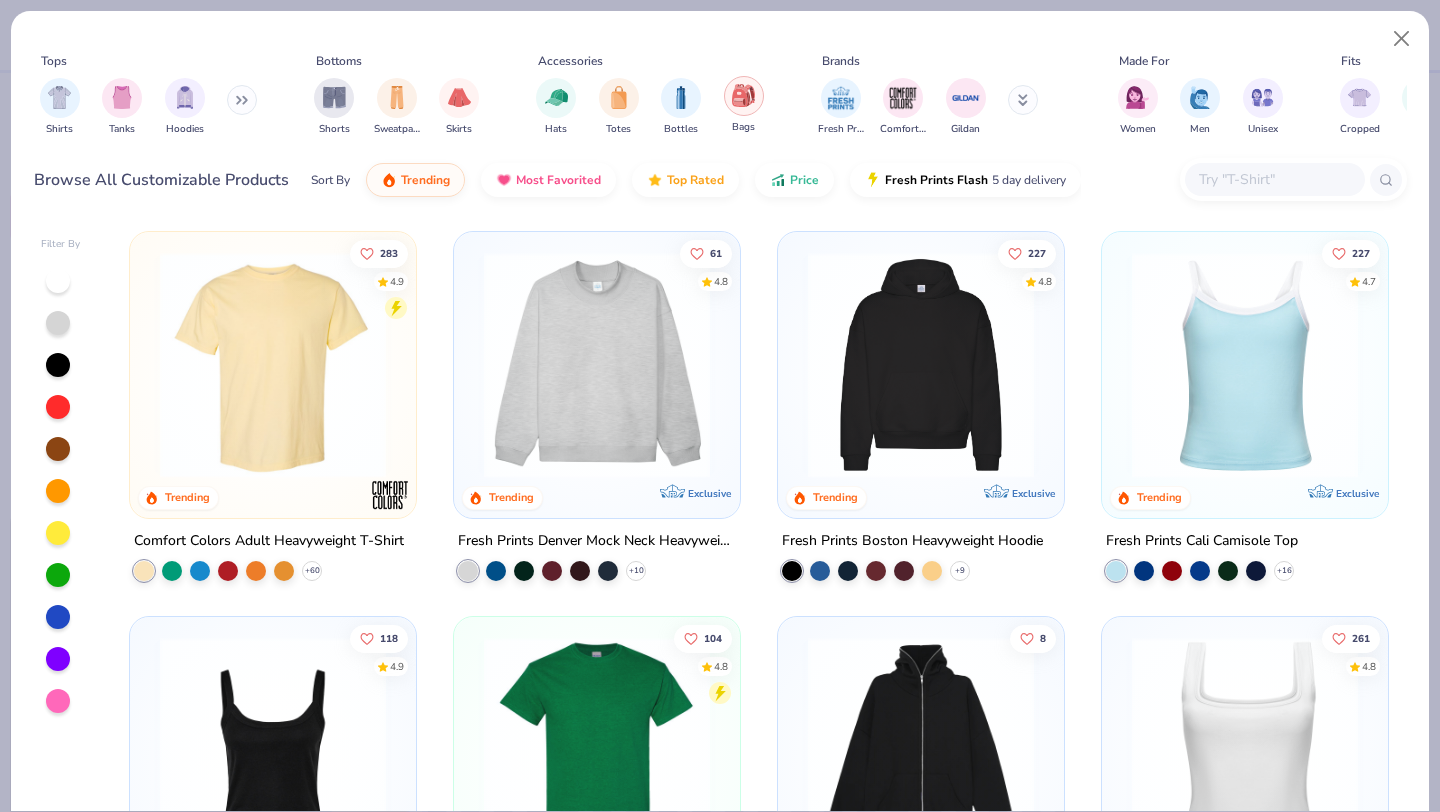 click at bounding box center (744, 96) 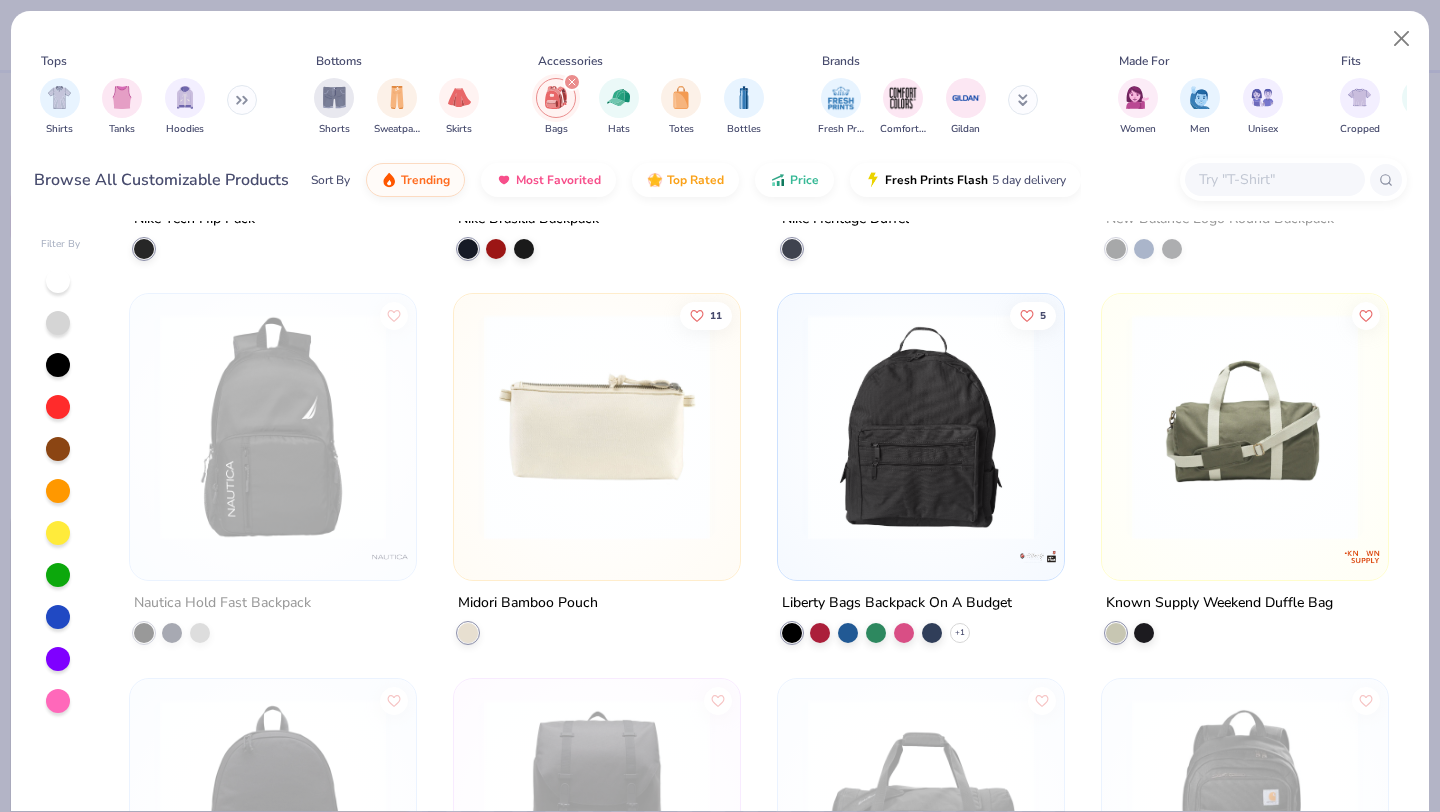 scroll, scrollTop: 3266, scrollLeft: 0, axis: vertical 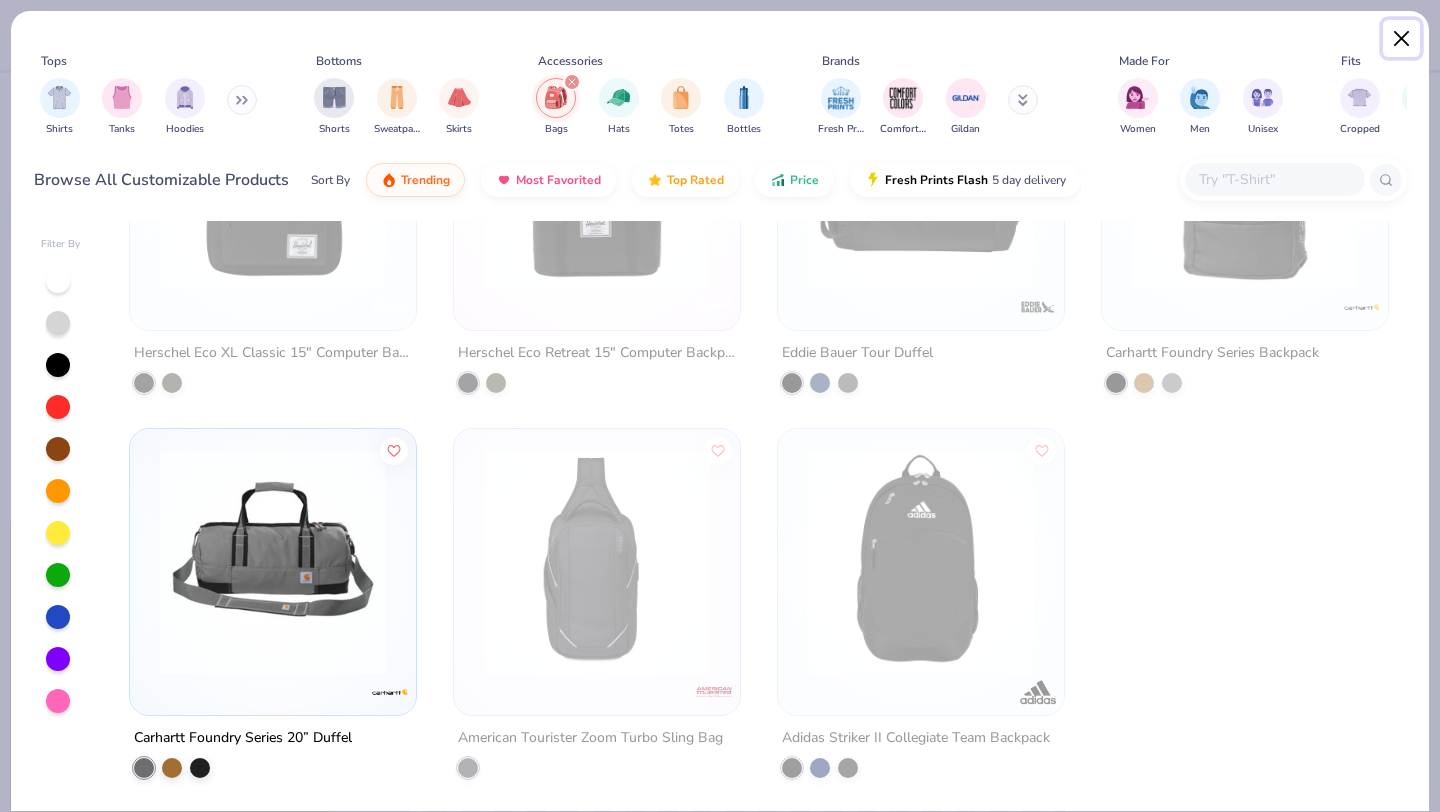 click at bounding box center [1402, 39] 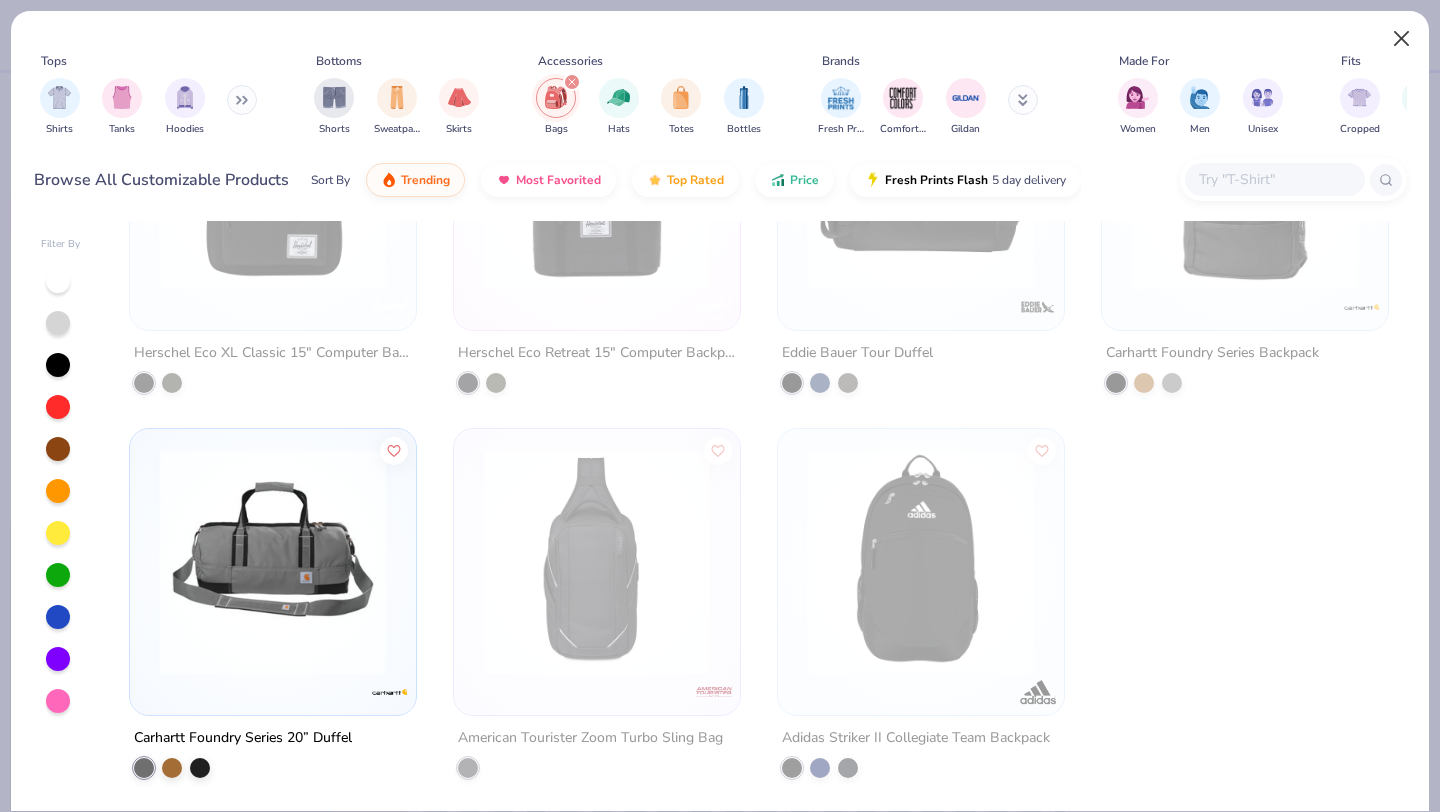 type on "x" 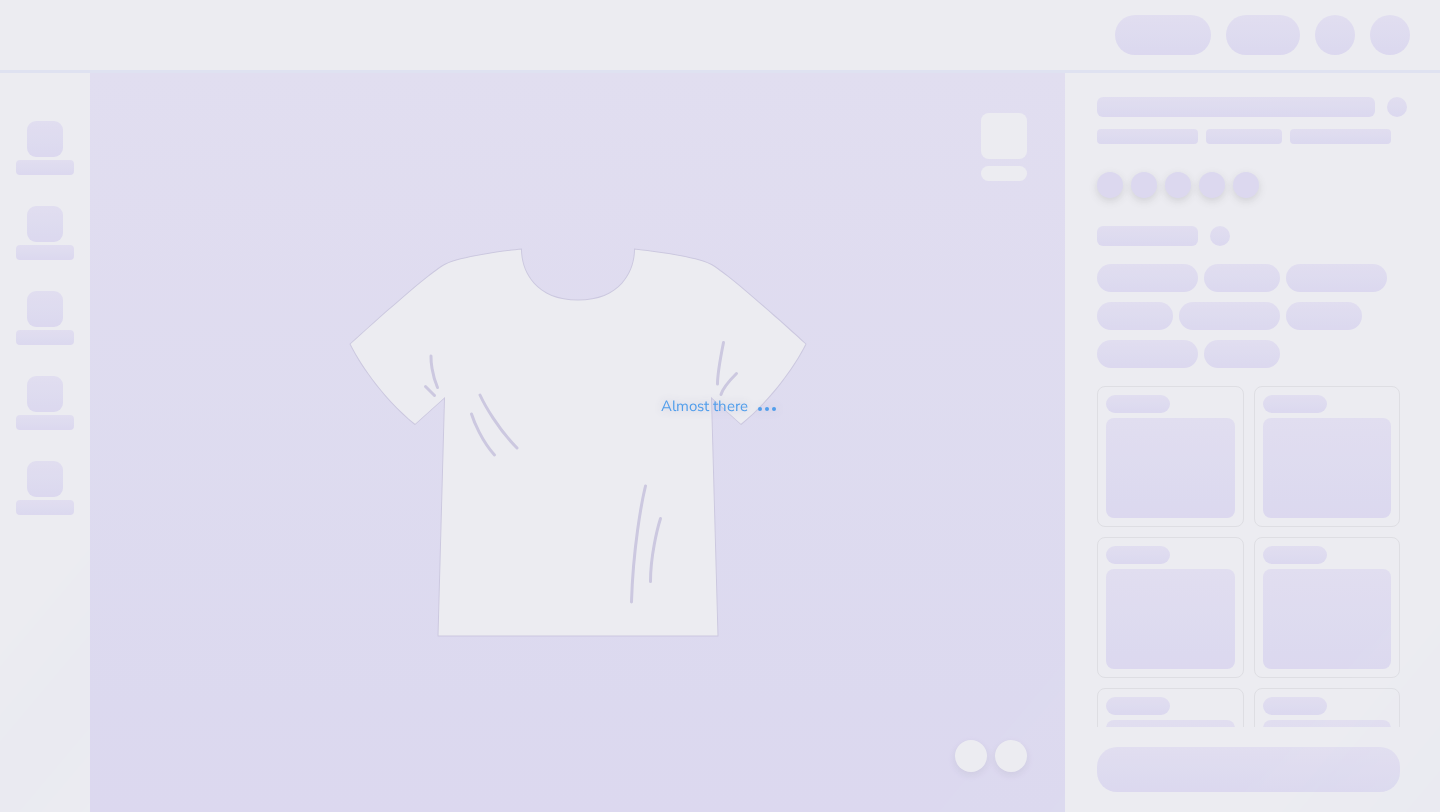 scroll, scrollTop: 0, scrollLeft: 0, axis: both 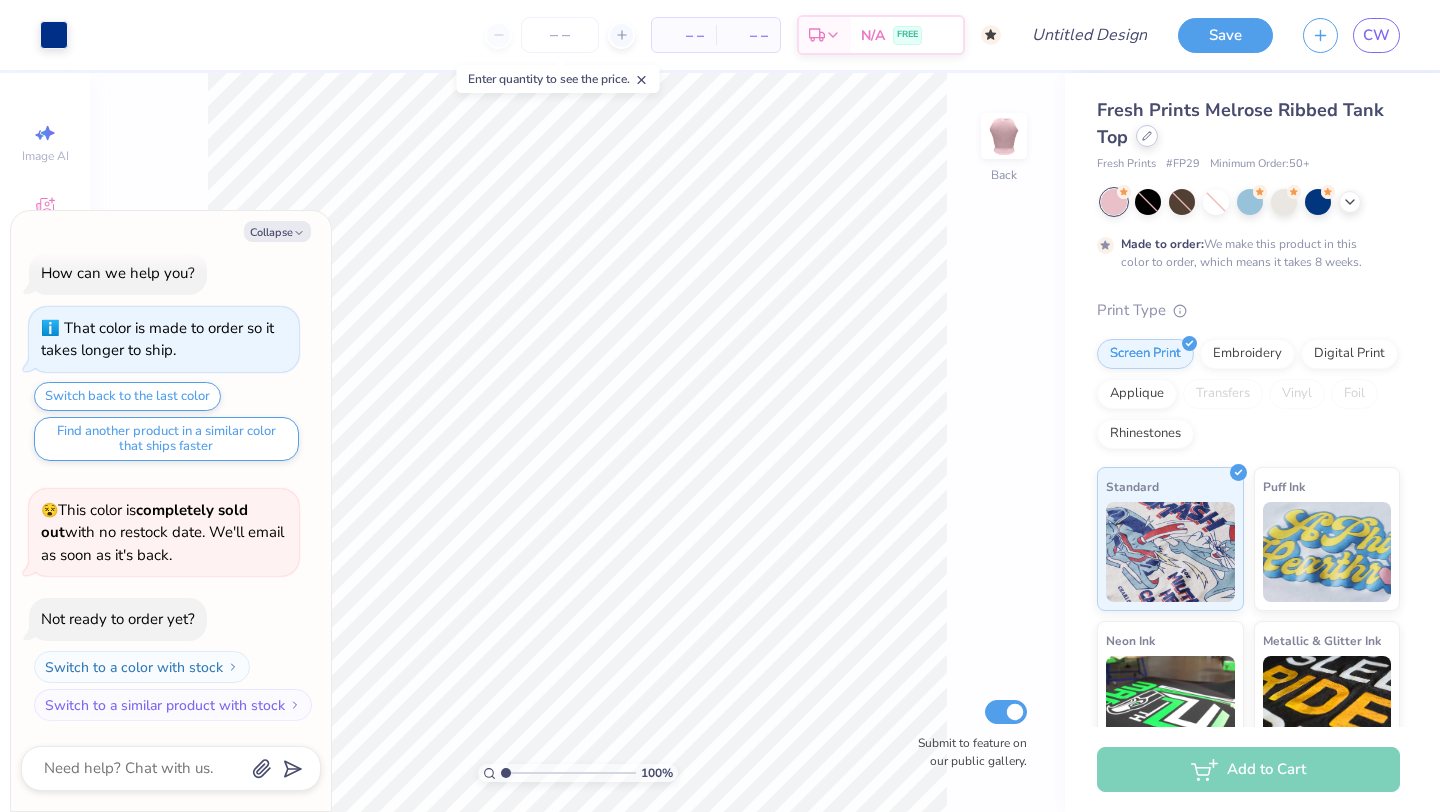 click at bounding box center (1147, 136) 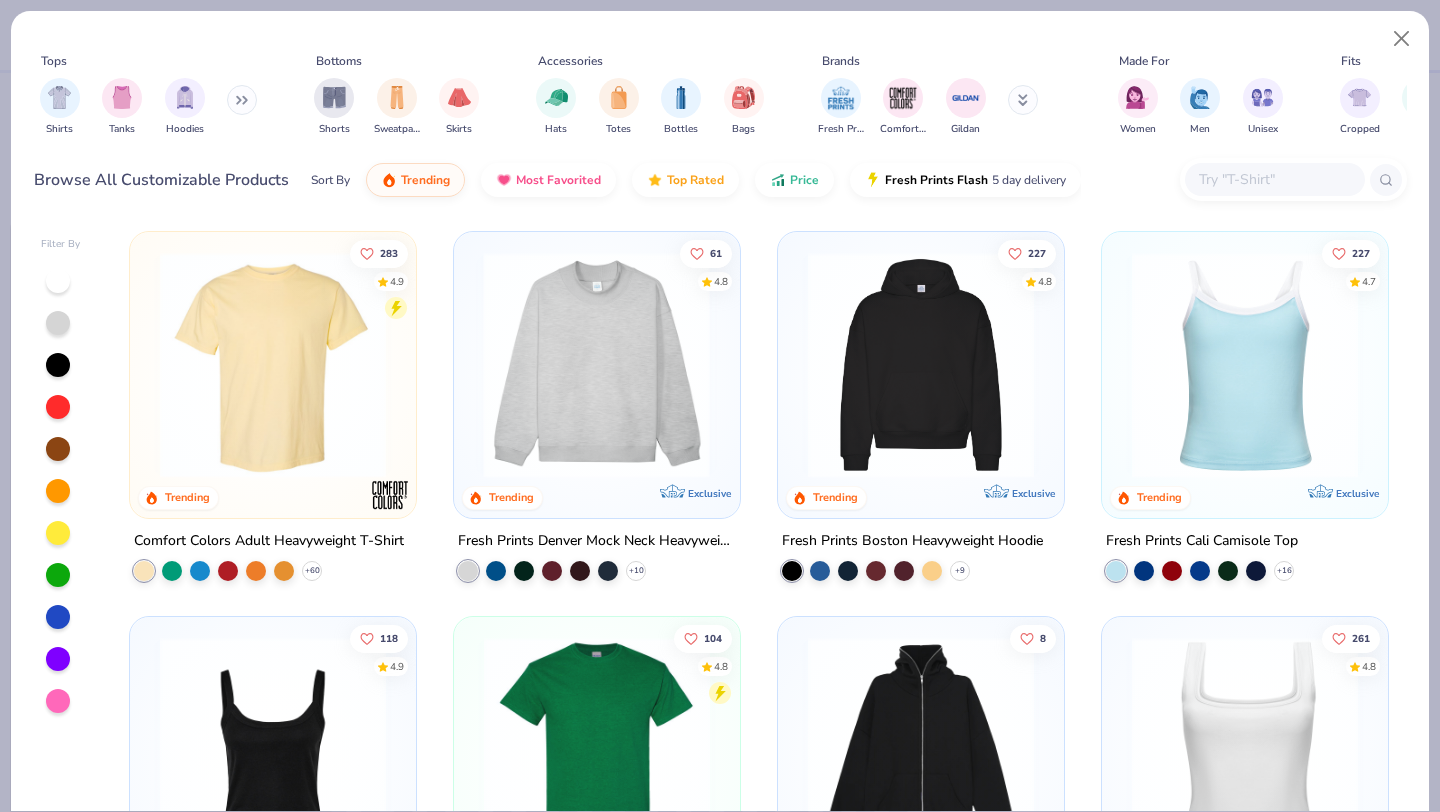 click at bounding box center [351, 365] 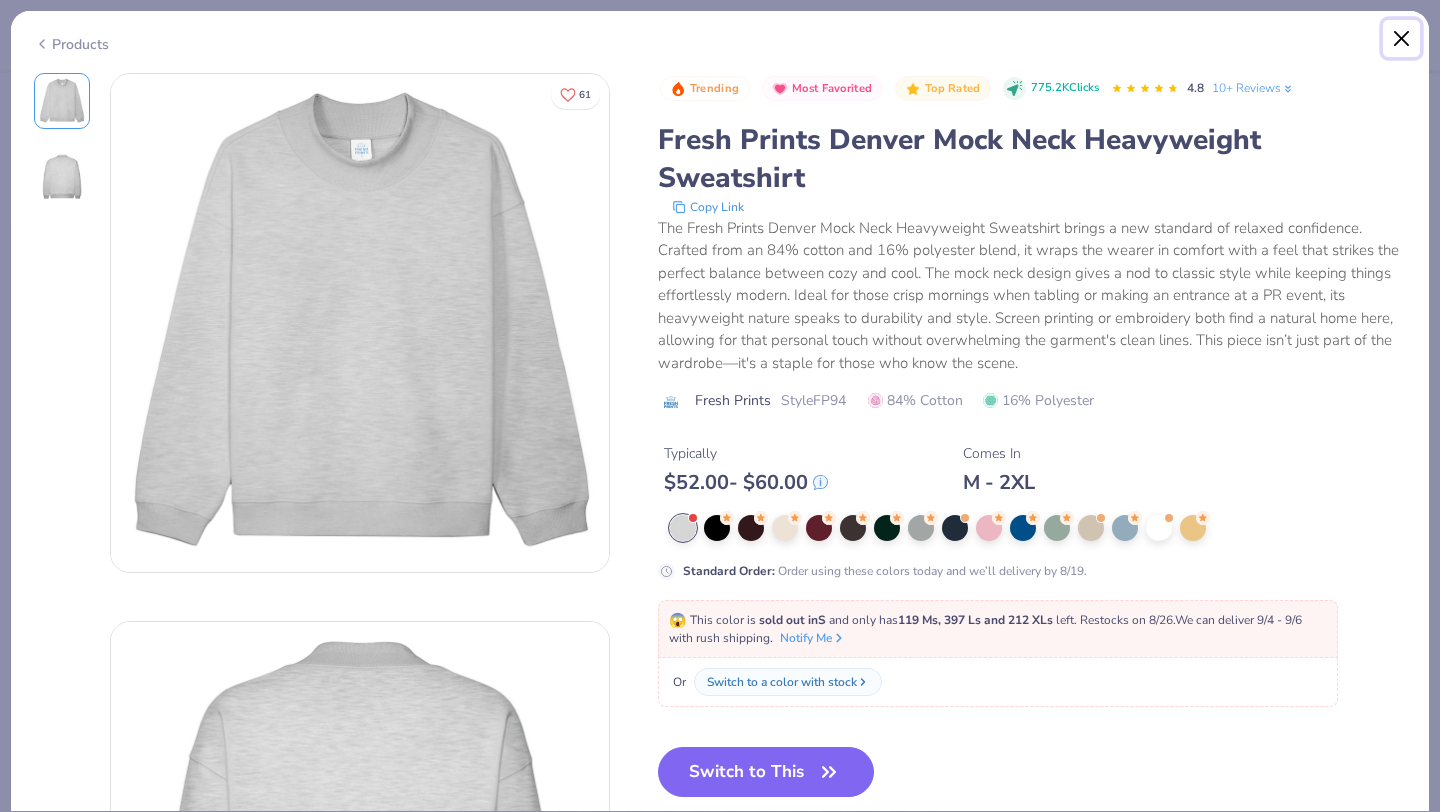 click at bounding box center [1402, 39] 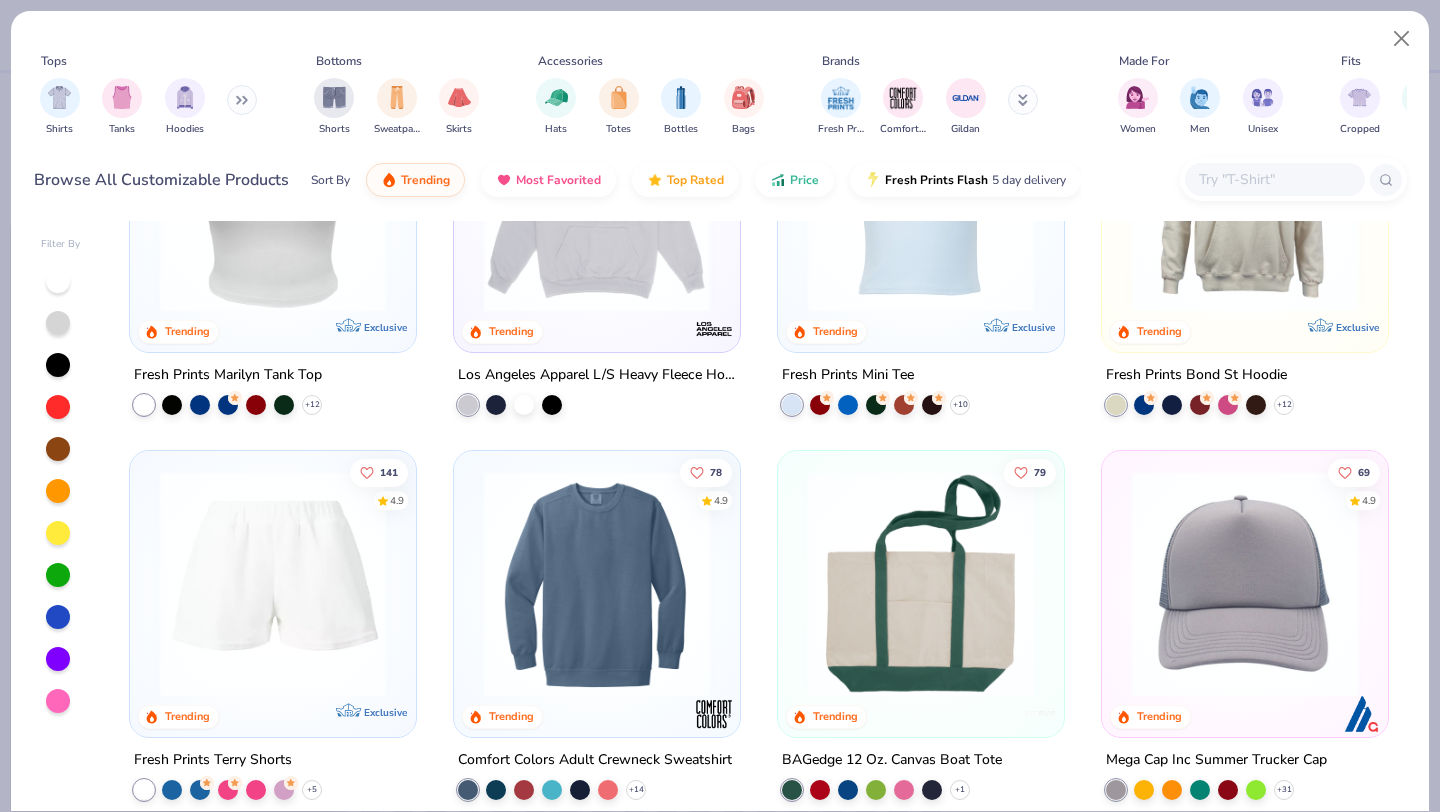 scroll, scrollTop: 2092, scrollLeft: 0, axis: vertical 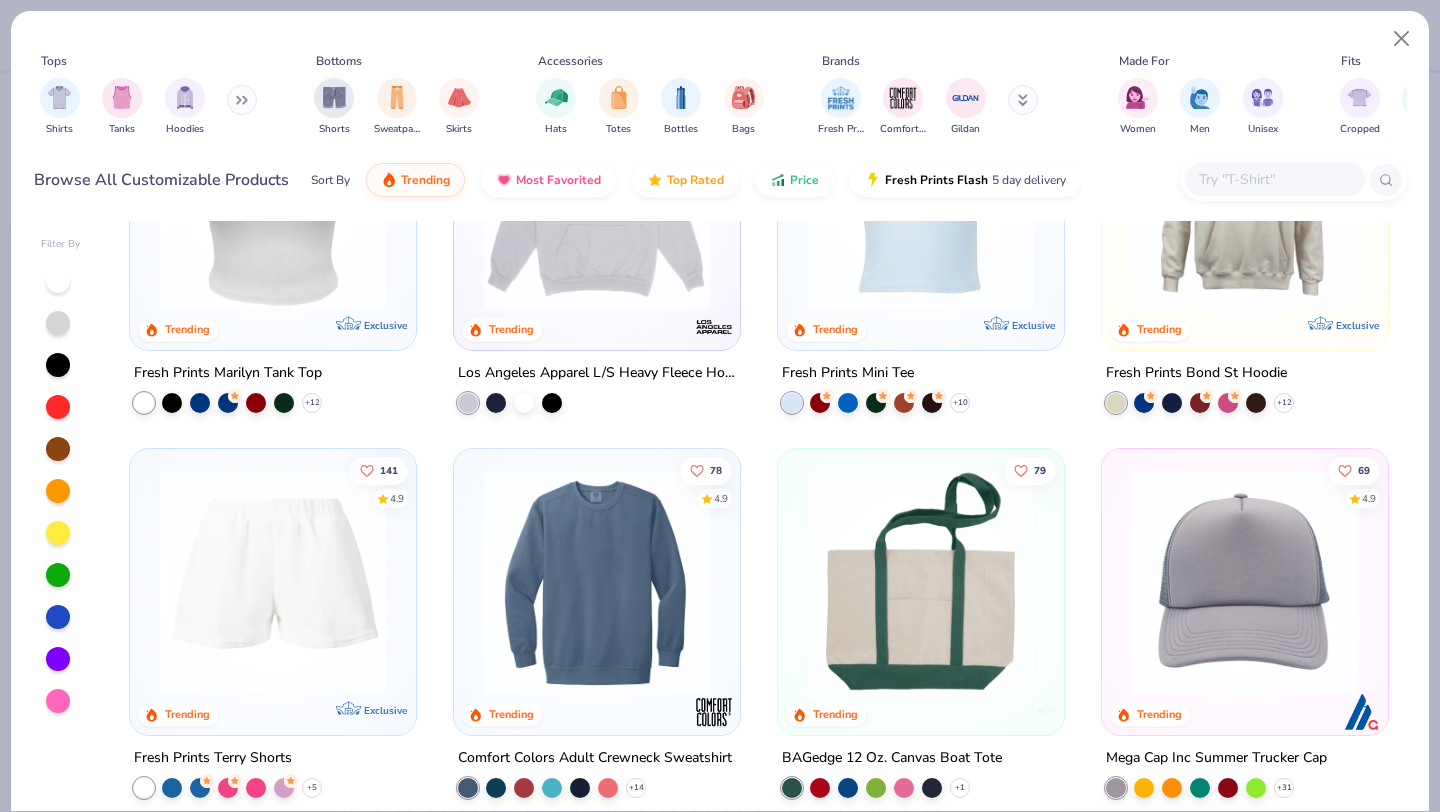 click at bounding box center [597, 581] 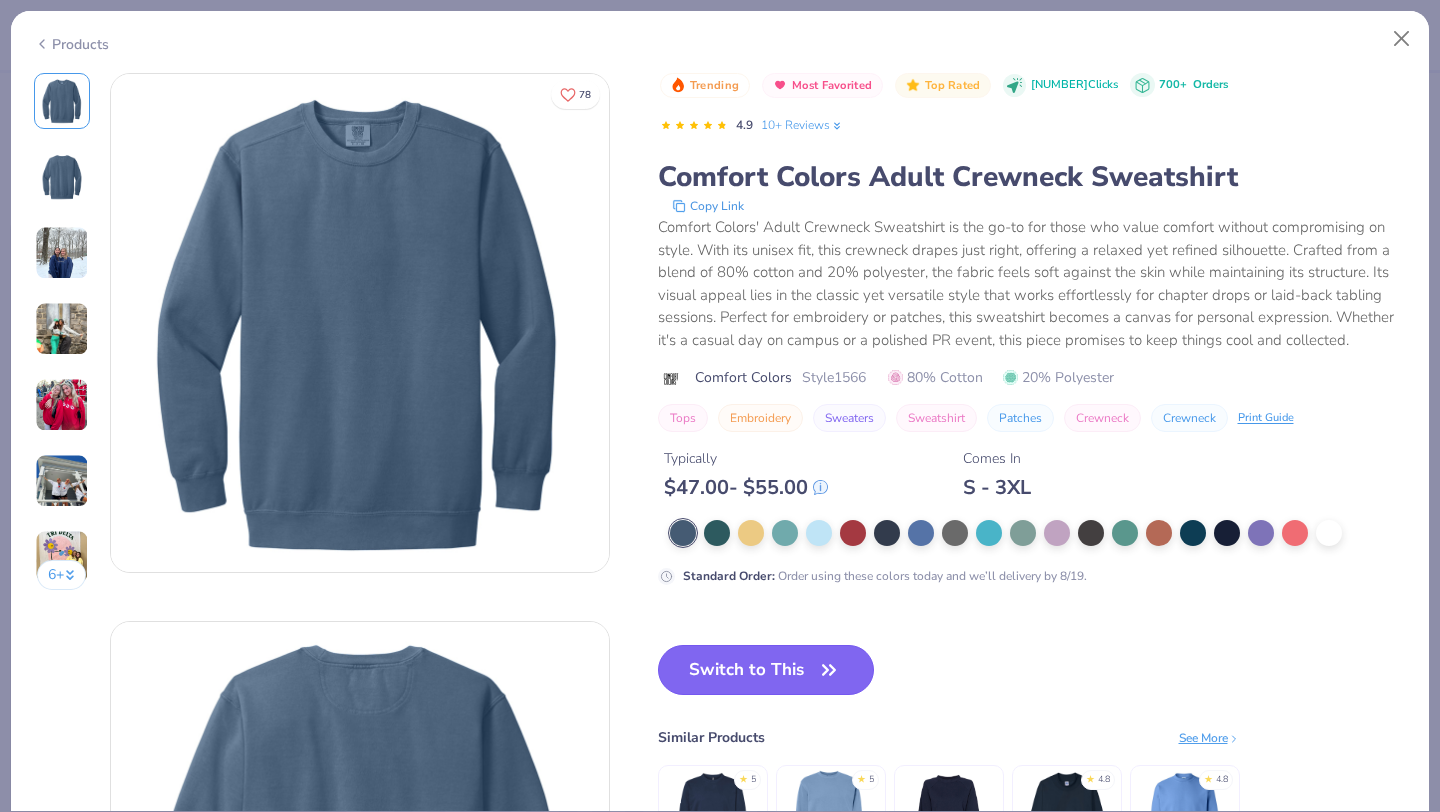 click on "Switch to This" at bounding box center [766, 670] 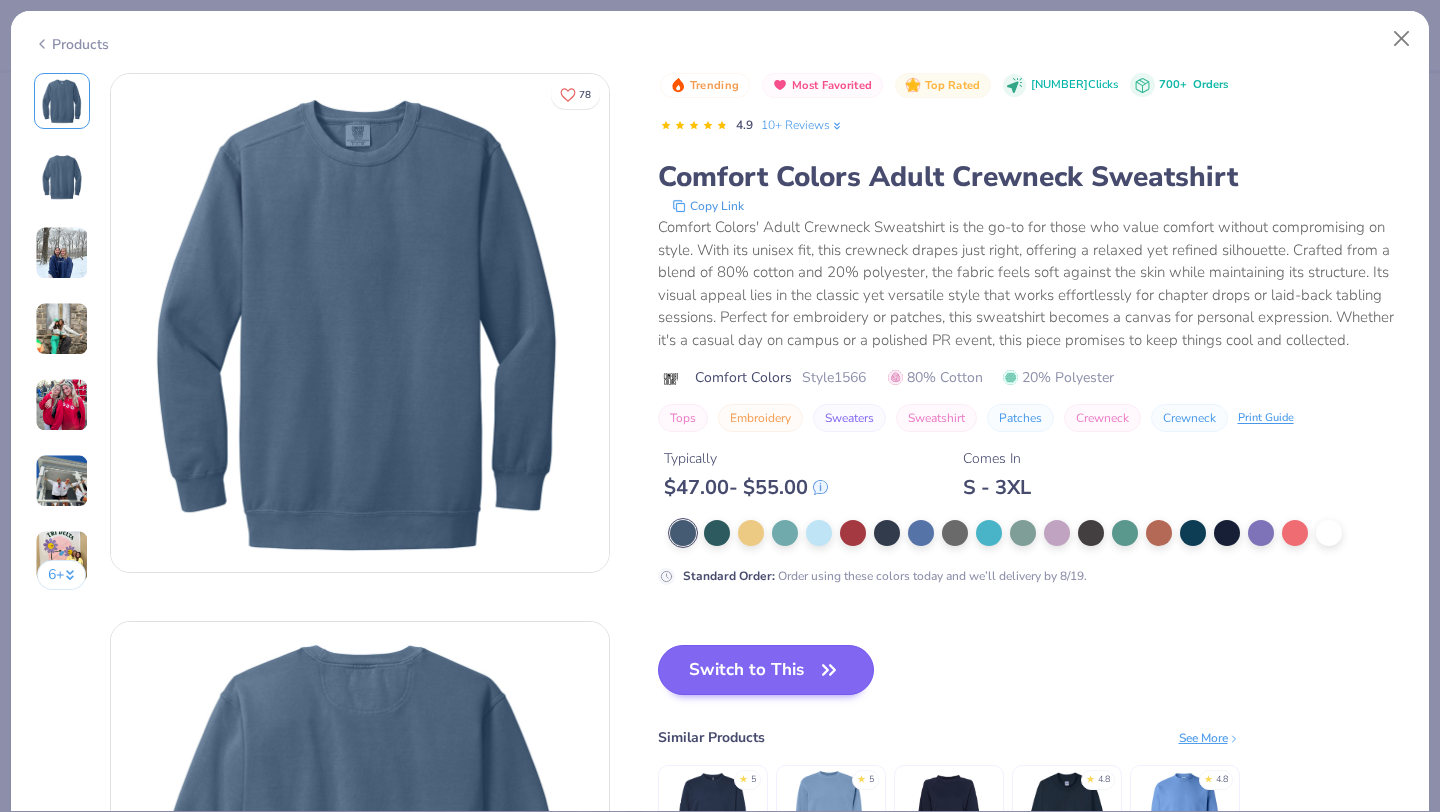scroll, scrollTop: 116, scrollLeft: 0, axis: vertical 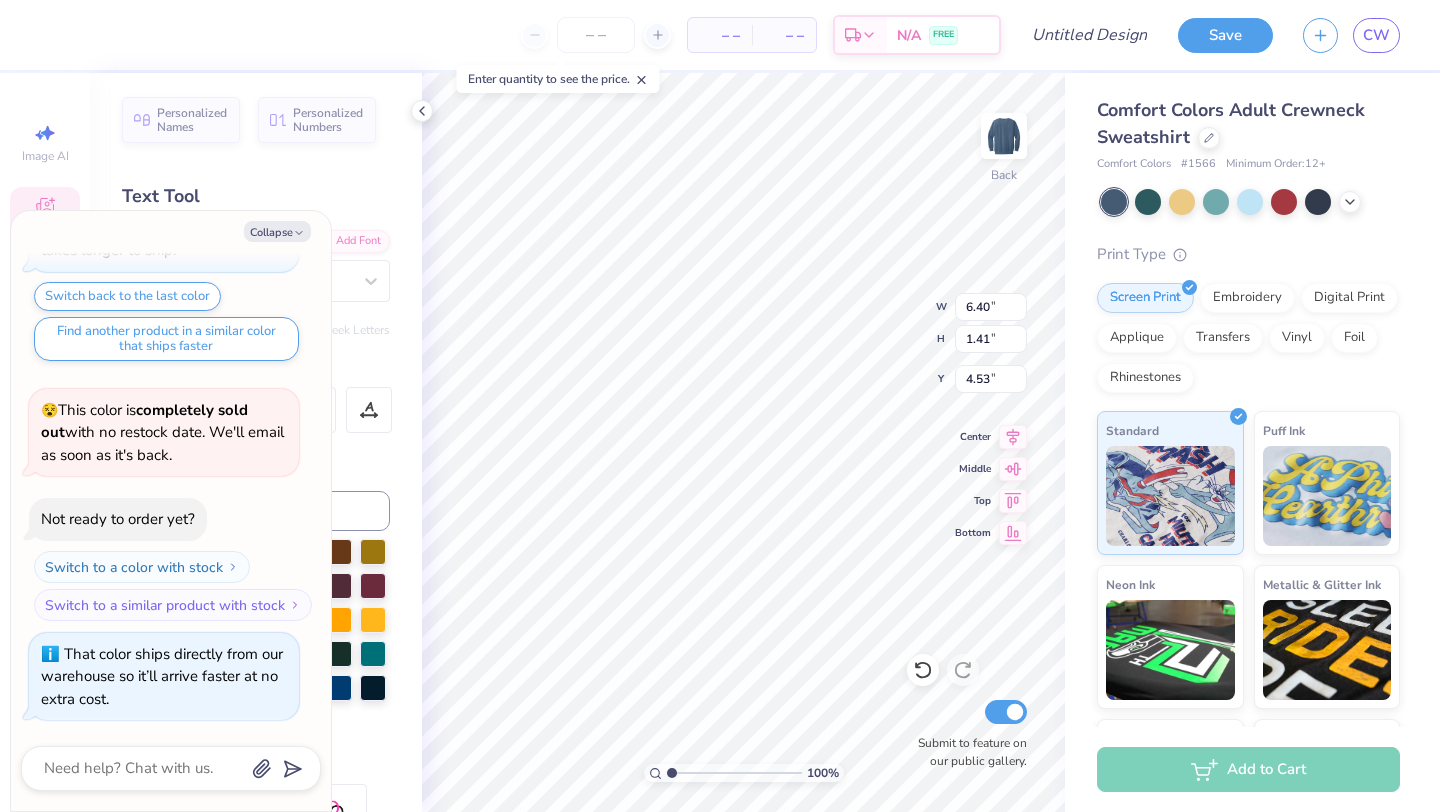 type on "x" 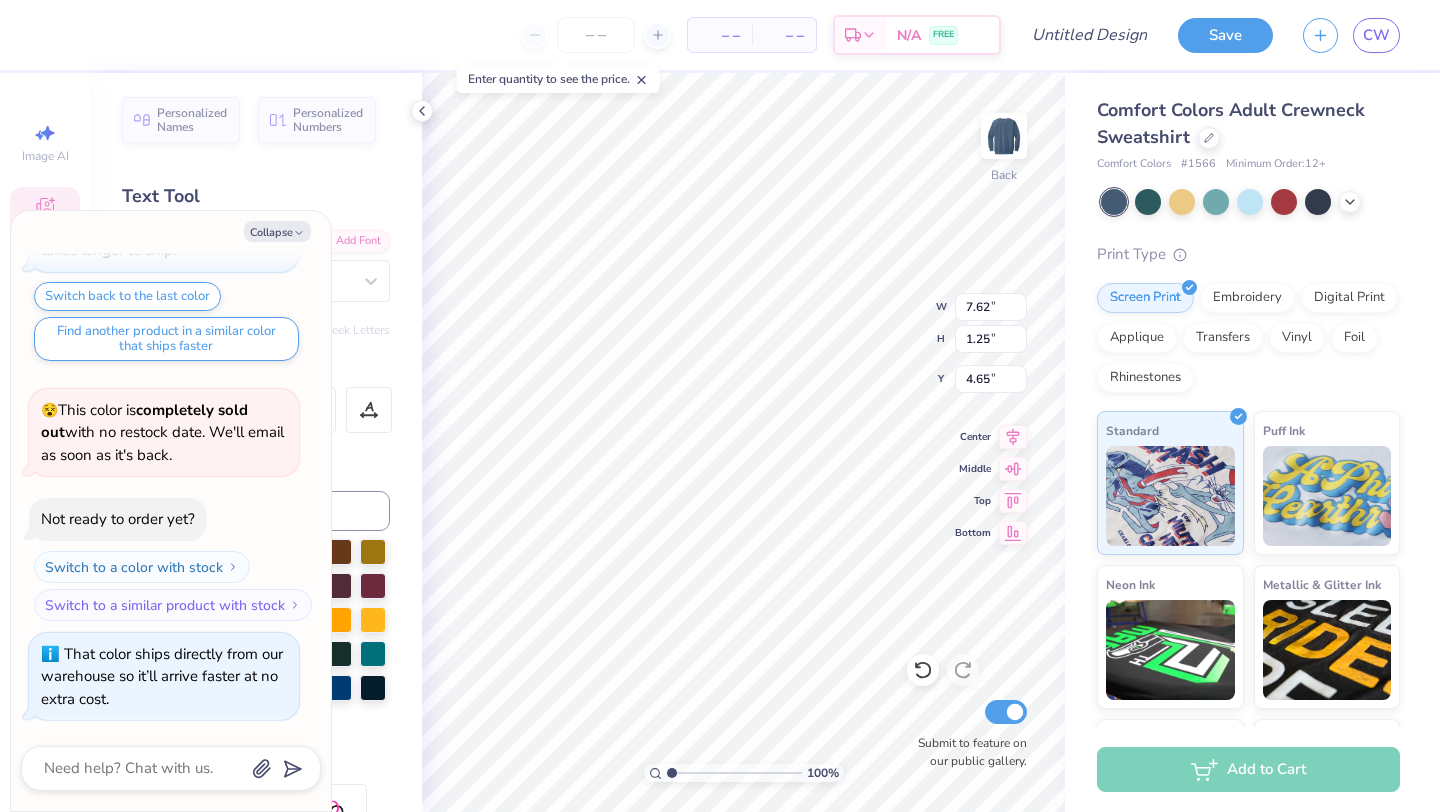 type on "x" 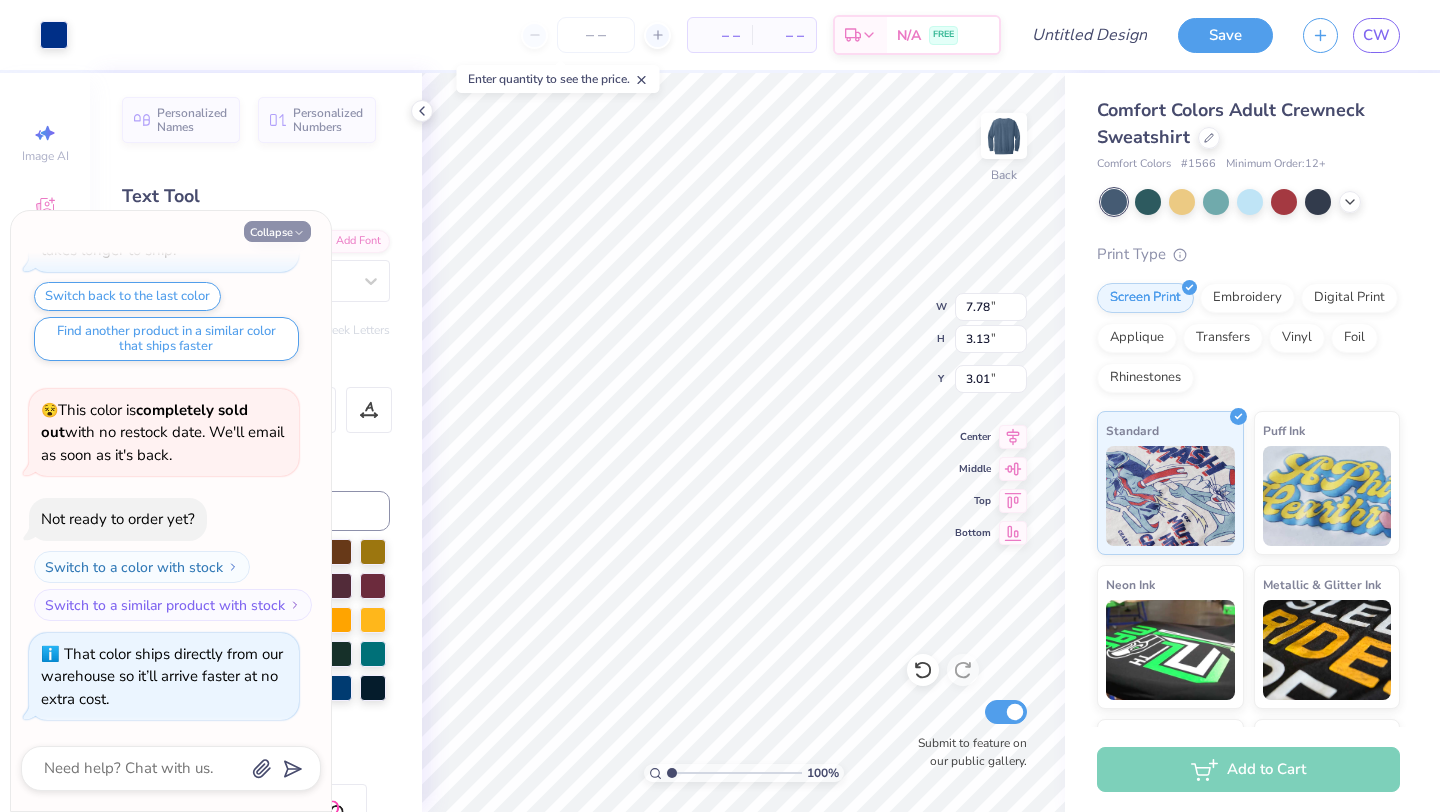 click 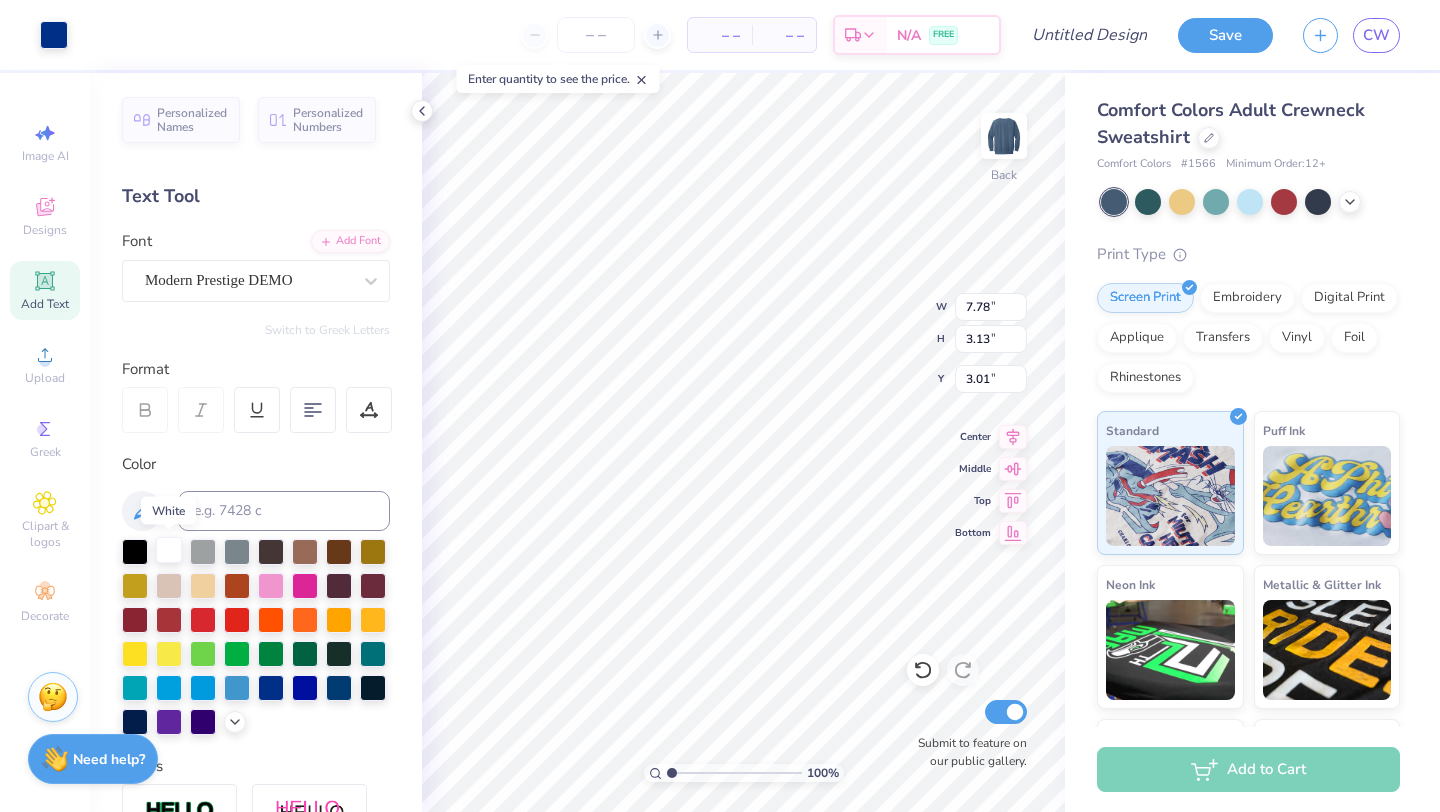 click at bounding box center (169, 550) 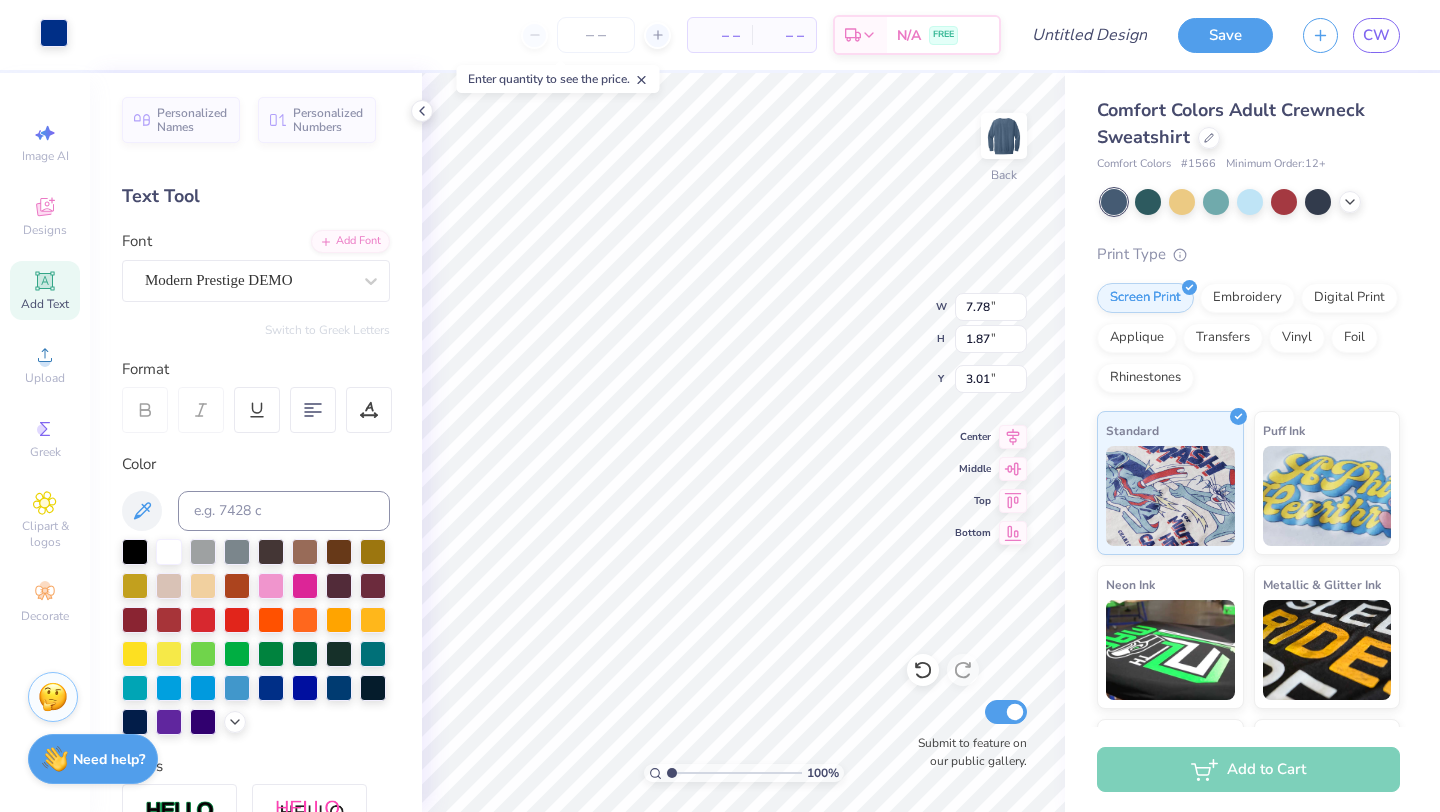 click at bounding box center [54, 33] 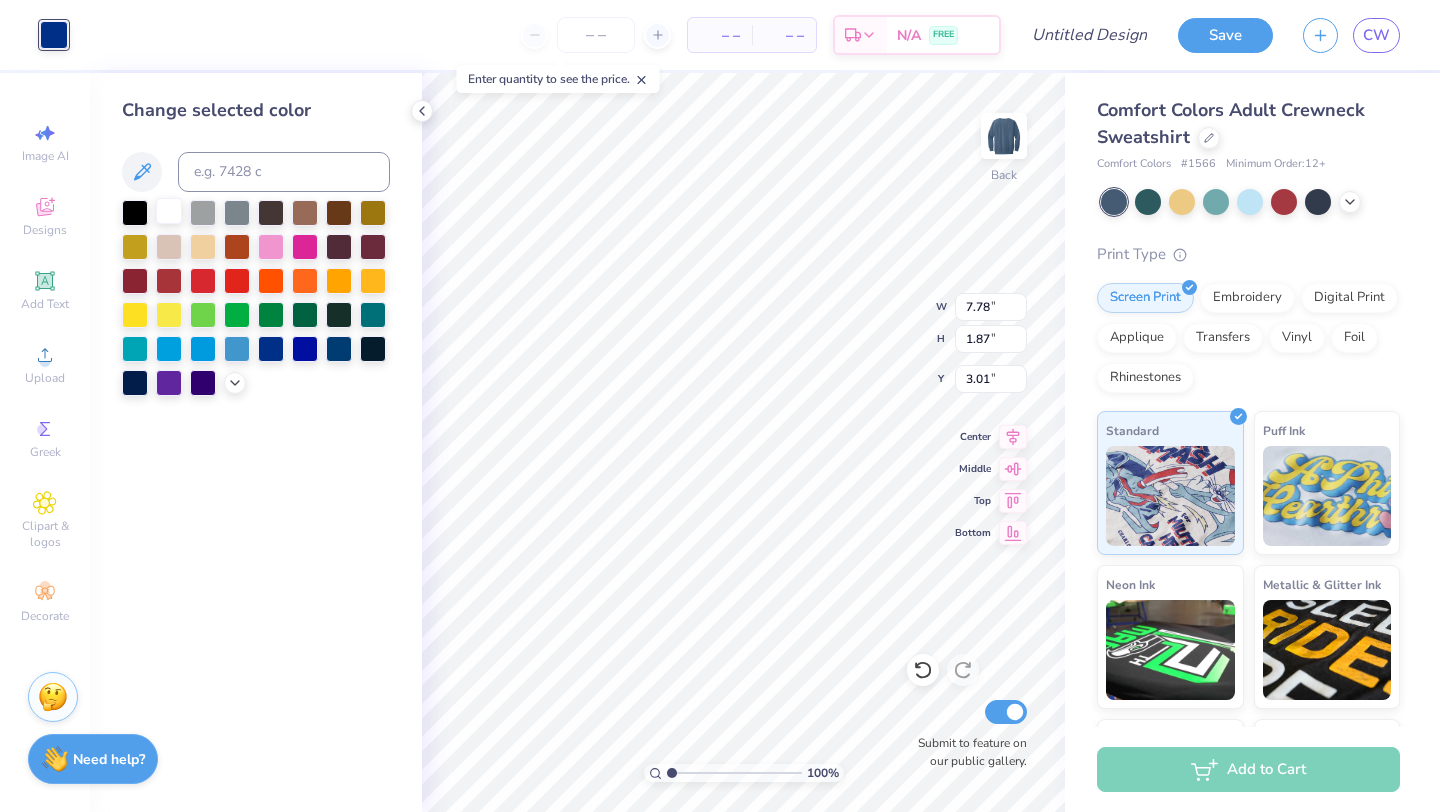 click at bounding box center [169, 211] 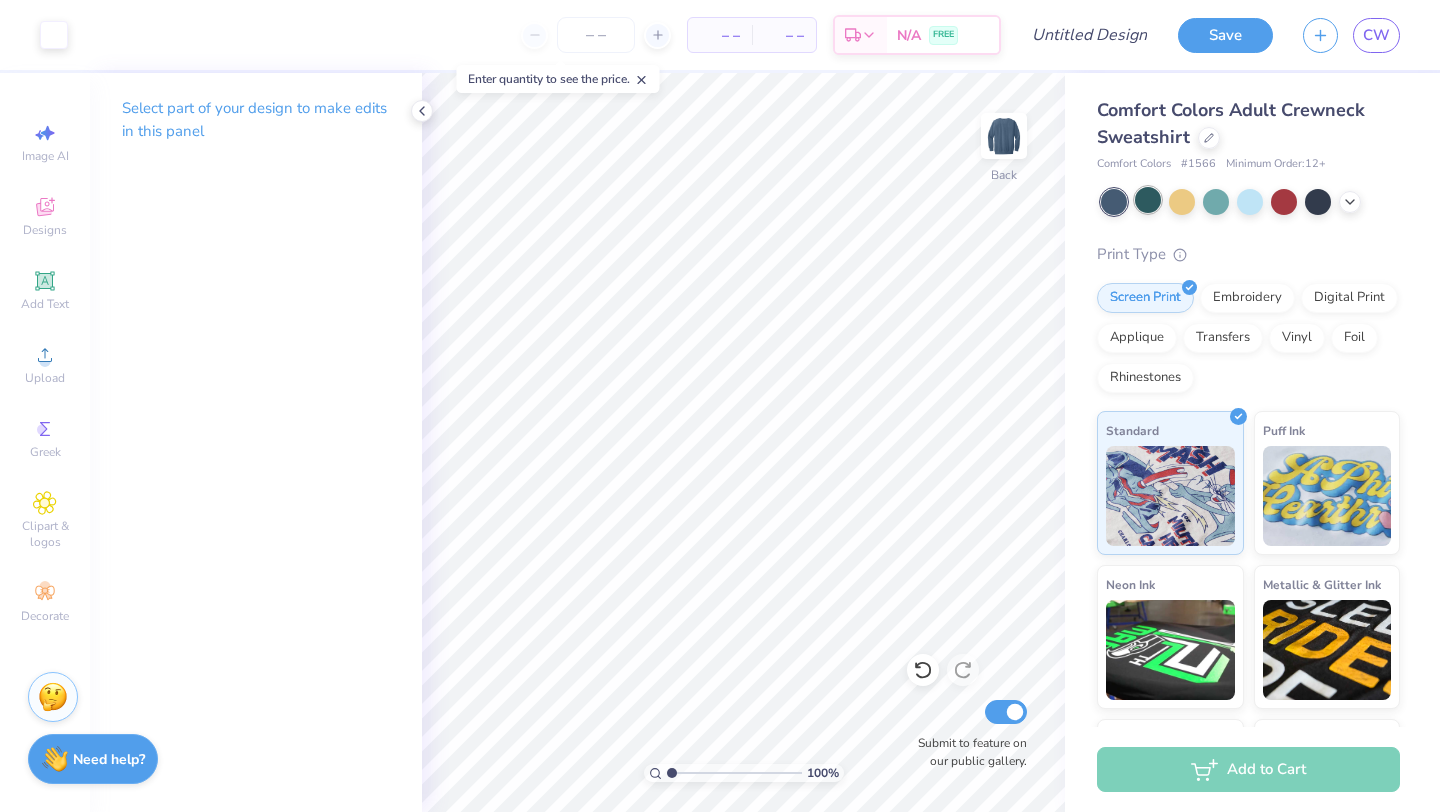 click at bounding box center (1148, 200) 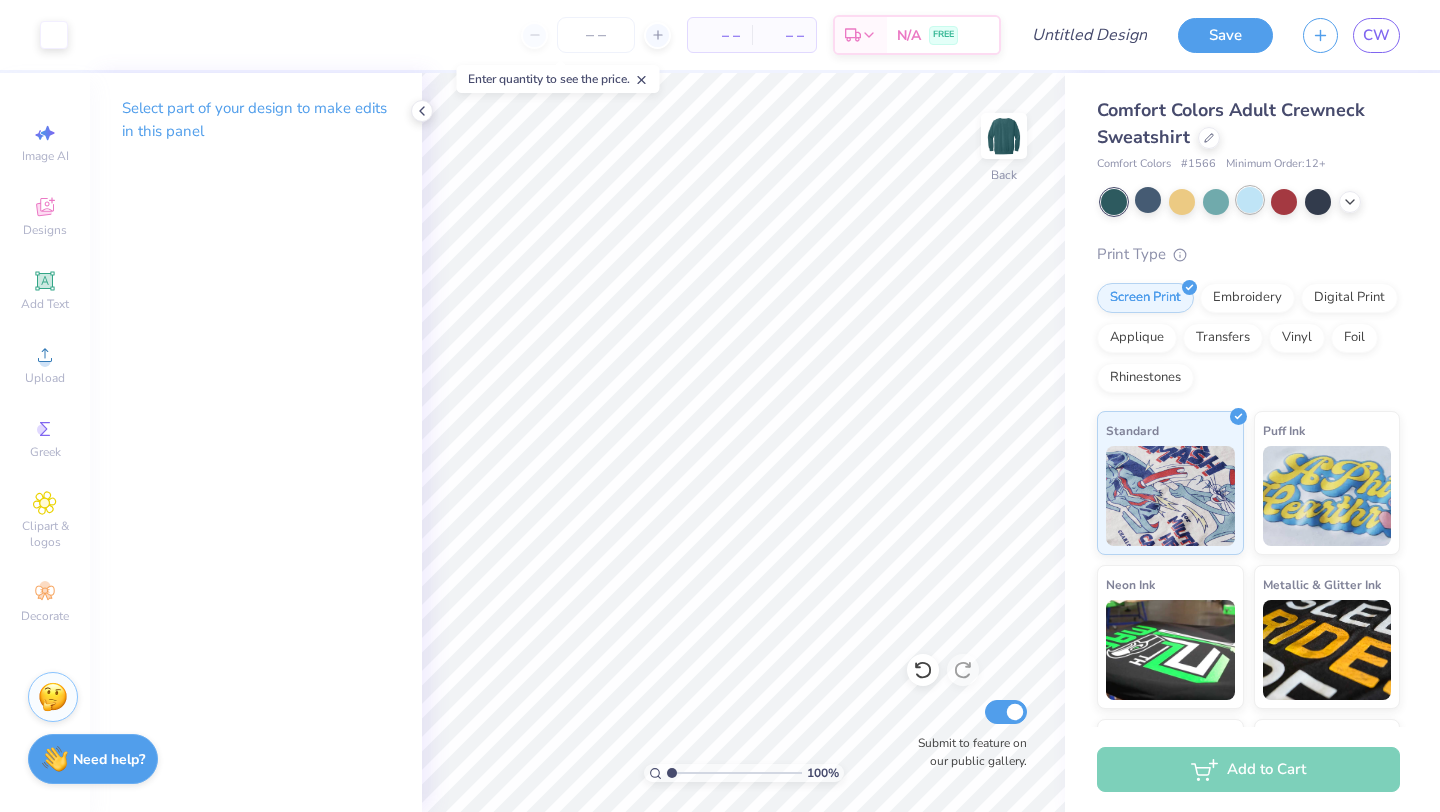 click at bounding box center (1250, 200) 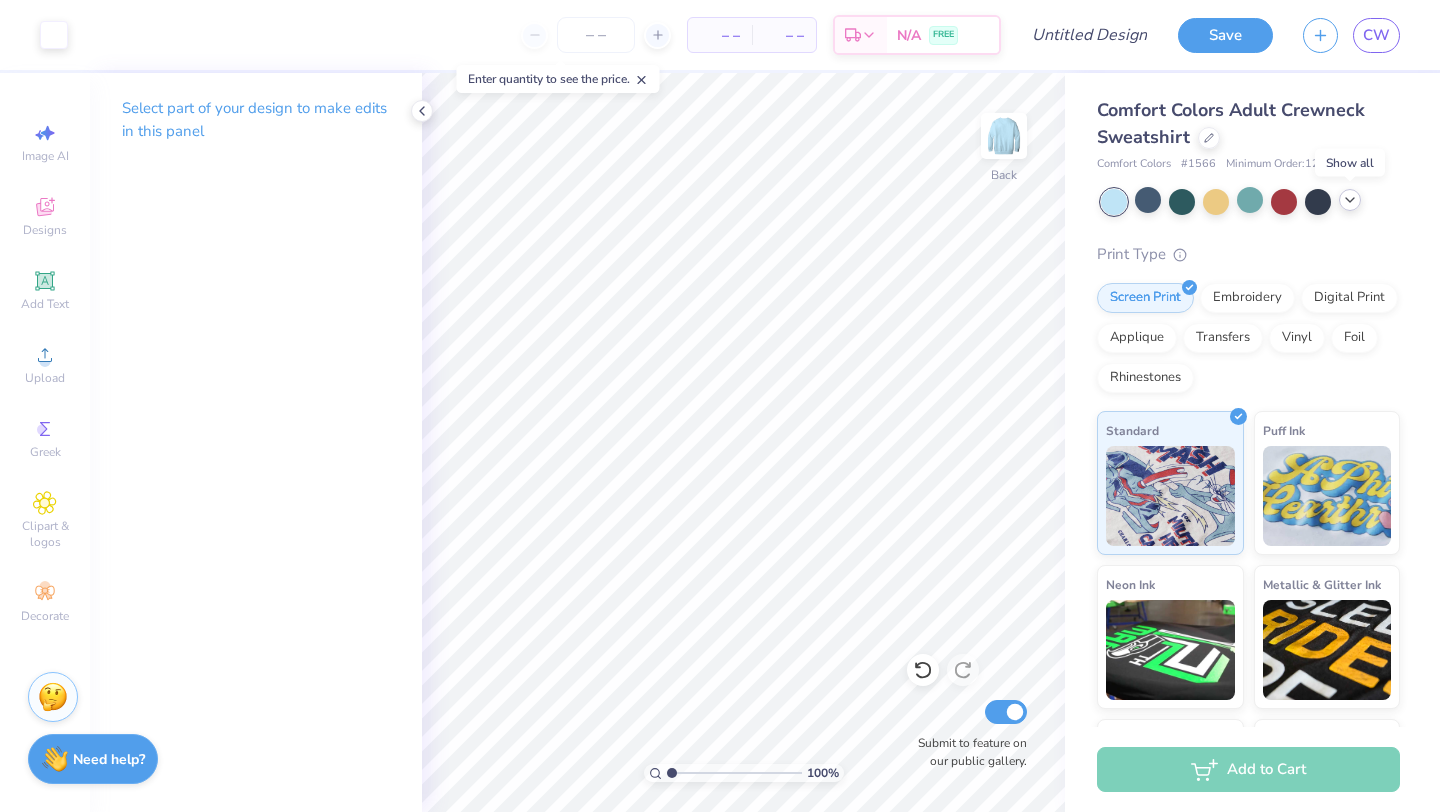 click at bounding box center (1350, 200) 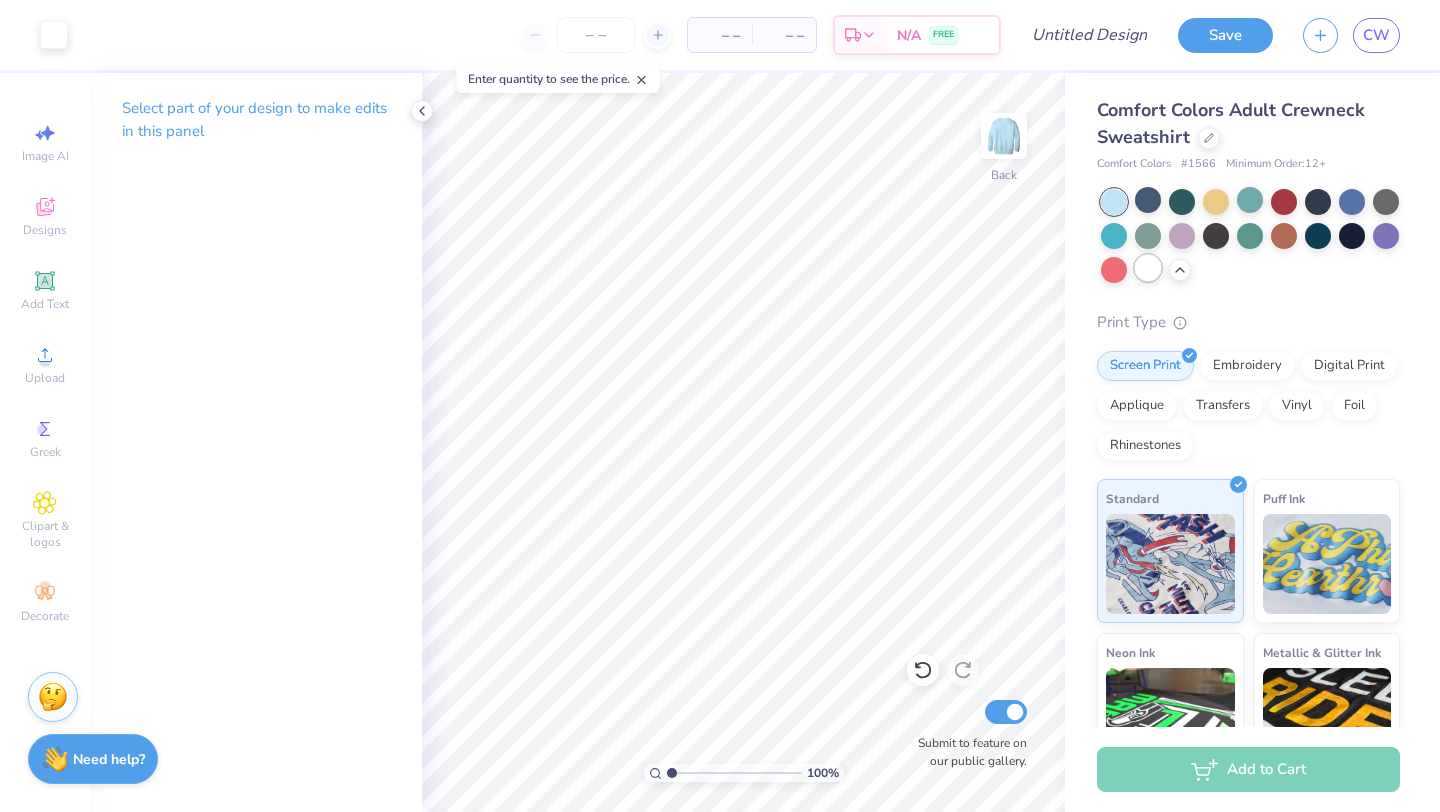 click at bounding box center [1148, 268] 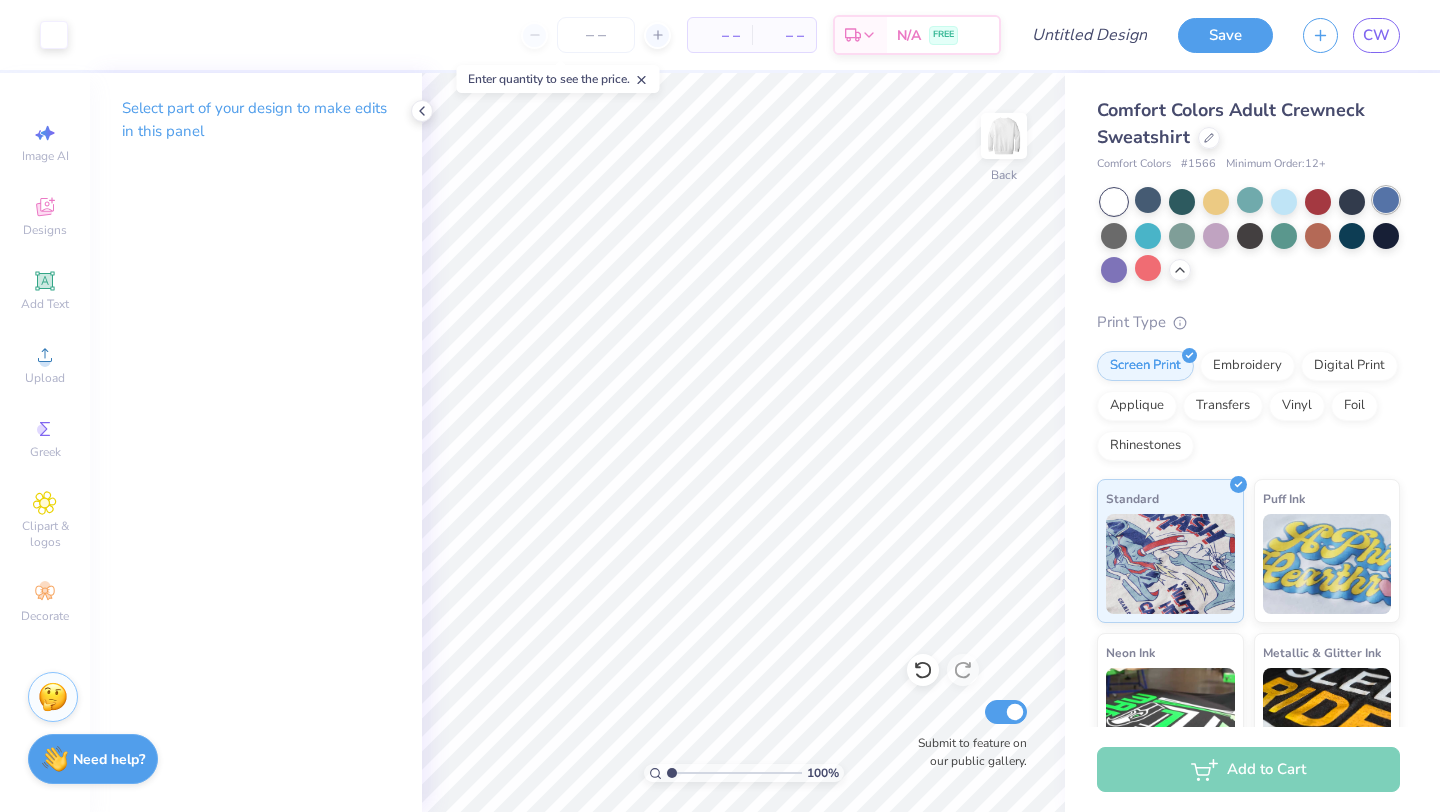 click at bounding box center (1386, 200) 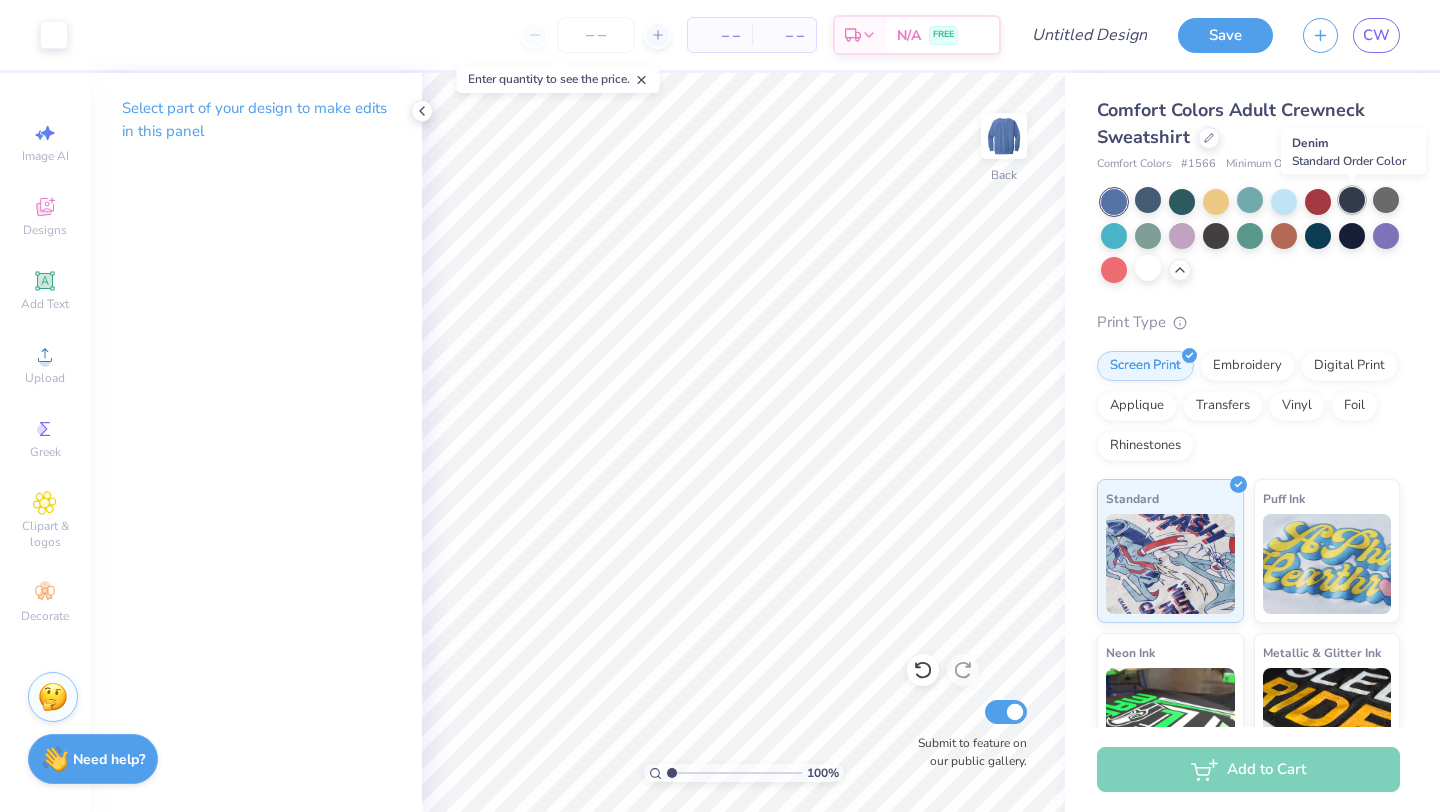 click at bounding box center (1352, 200) 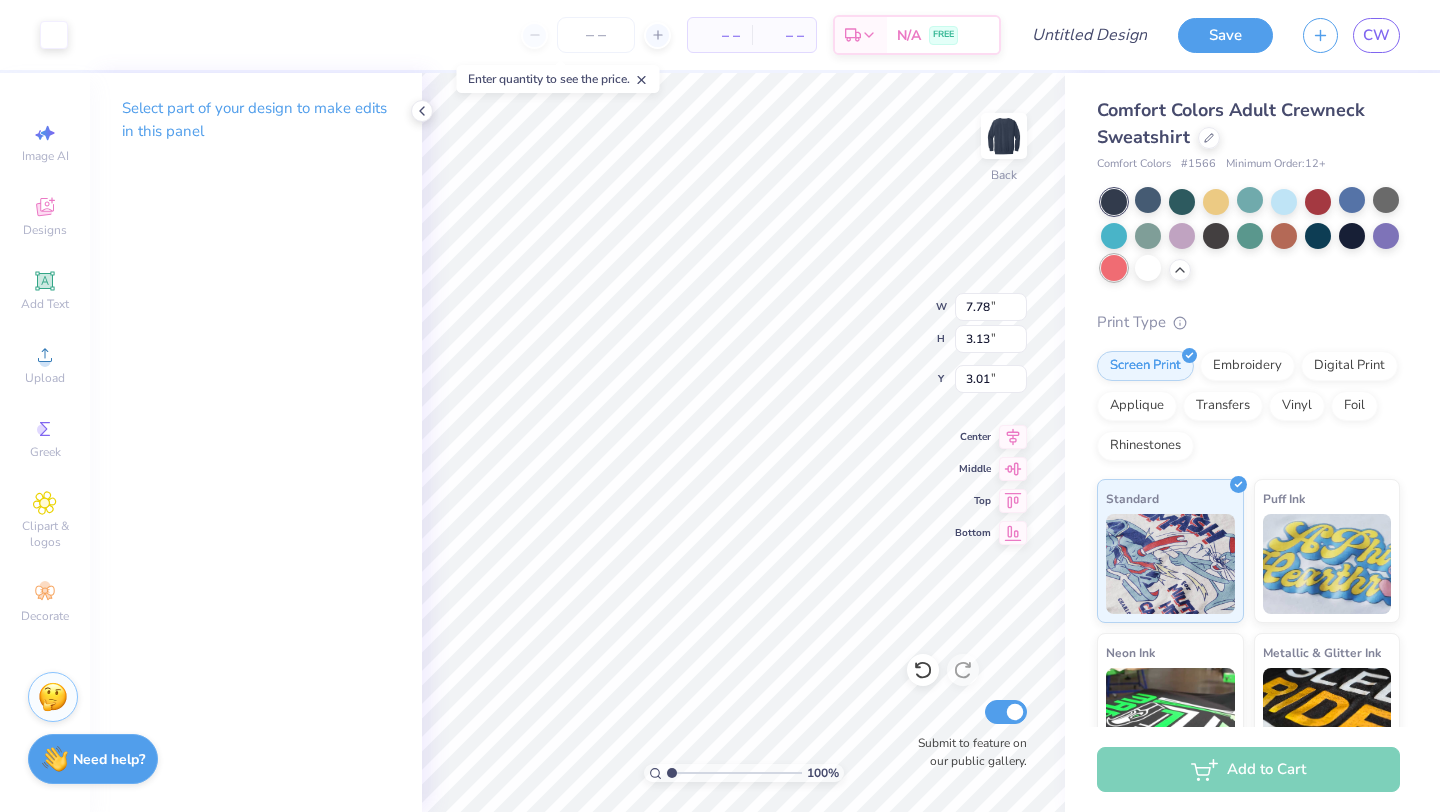 type on "3.00" 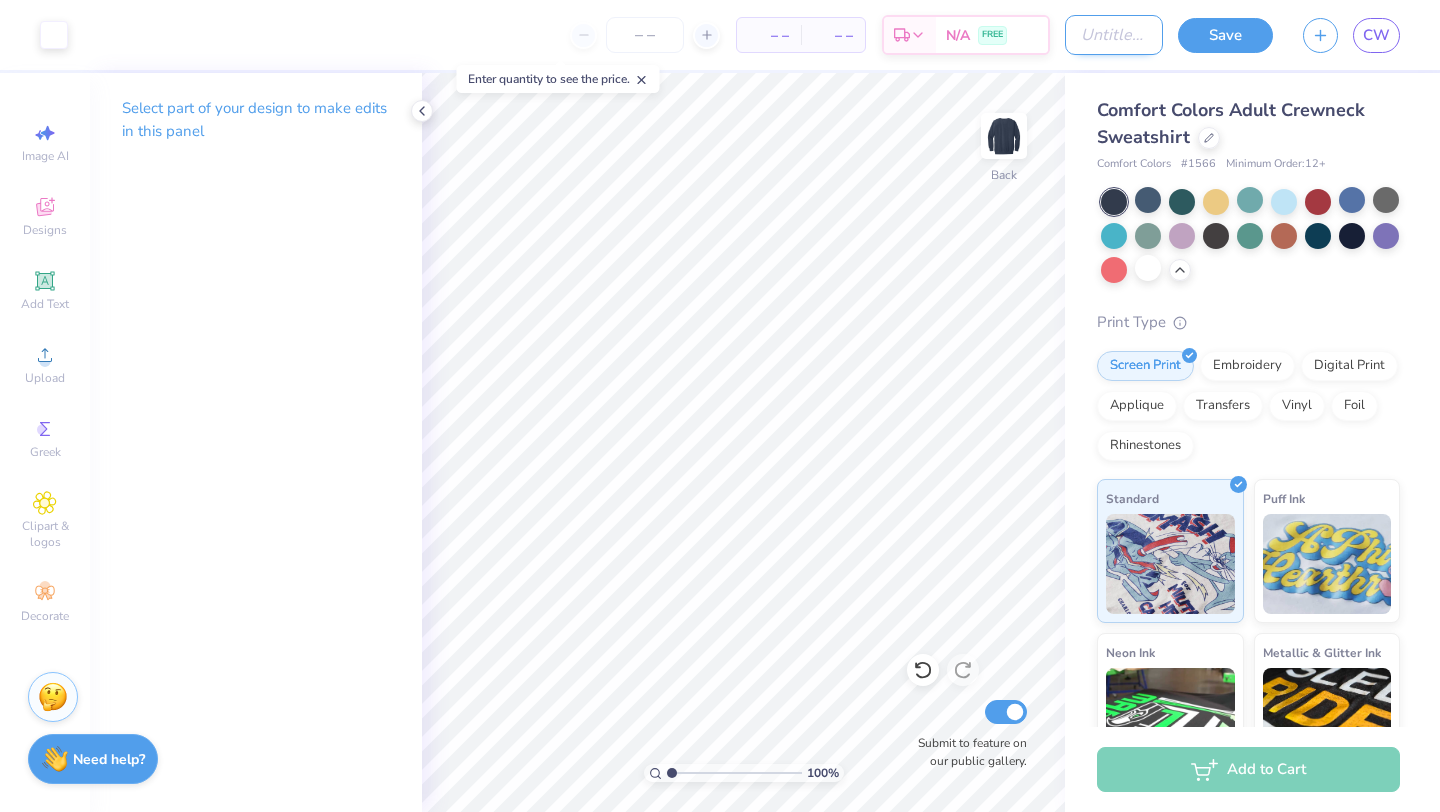 click on "Design Title" at bounding box center (1114, 35) 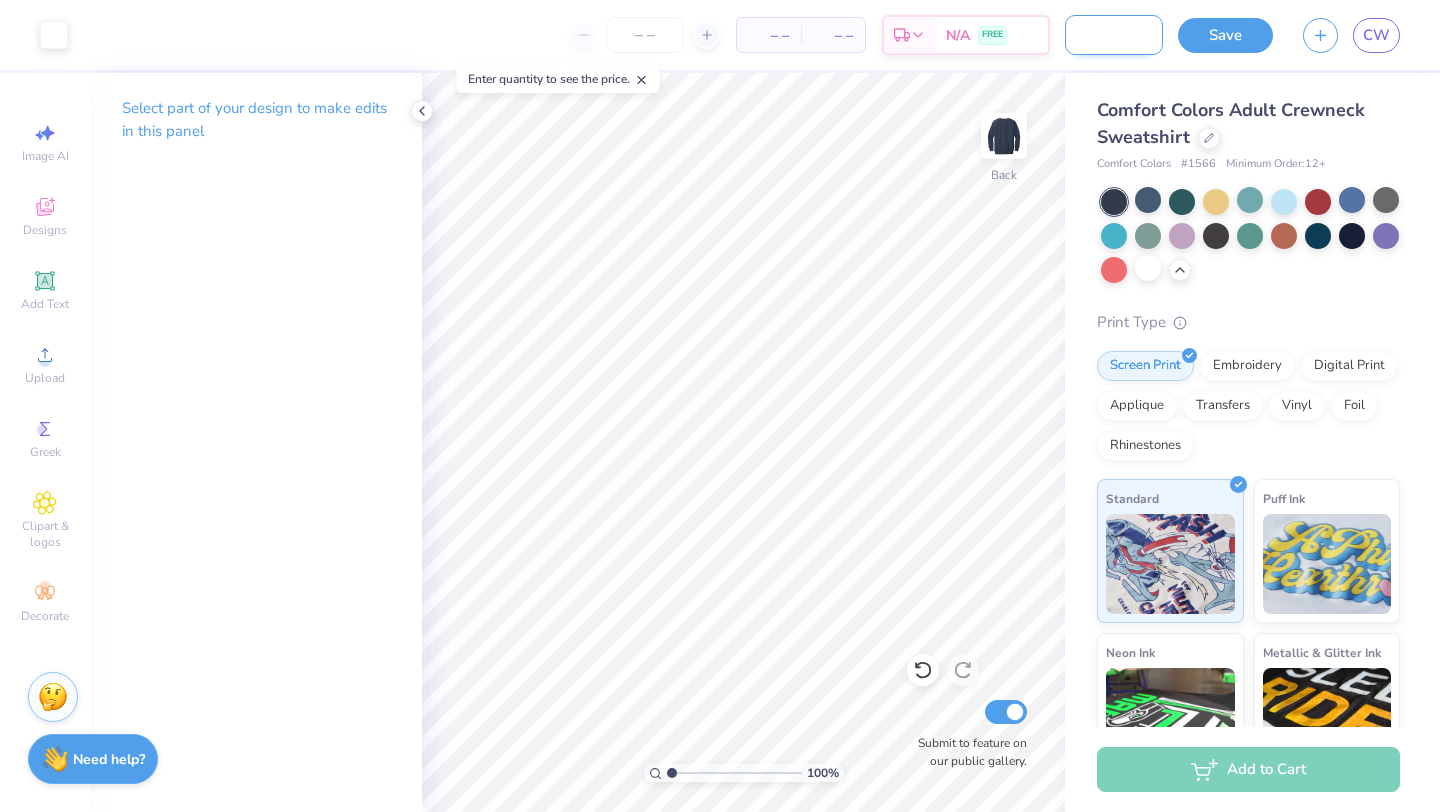 scroll, scrollTop: 0, scrollLeft: 71, axis: horizontal 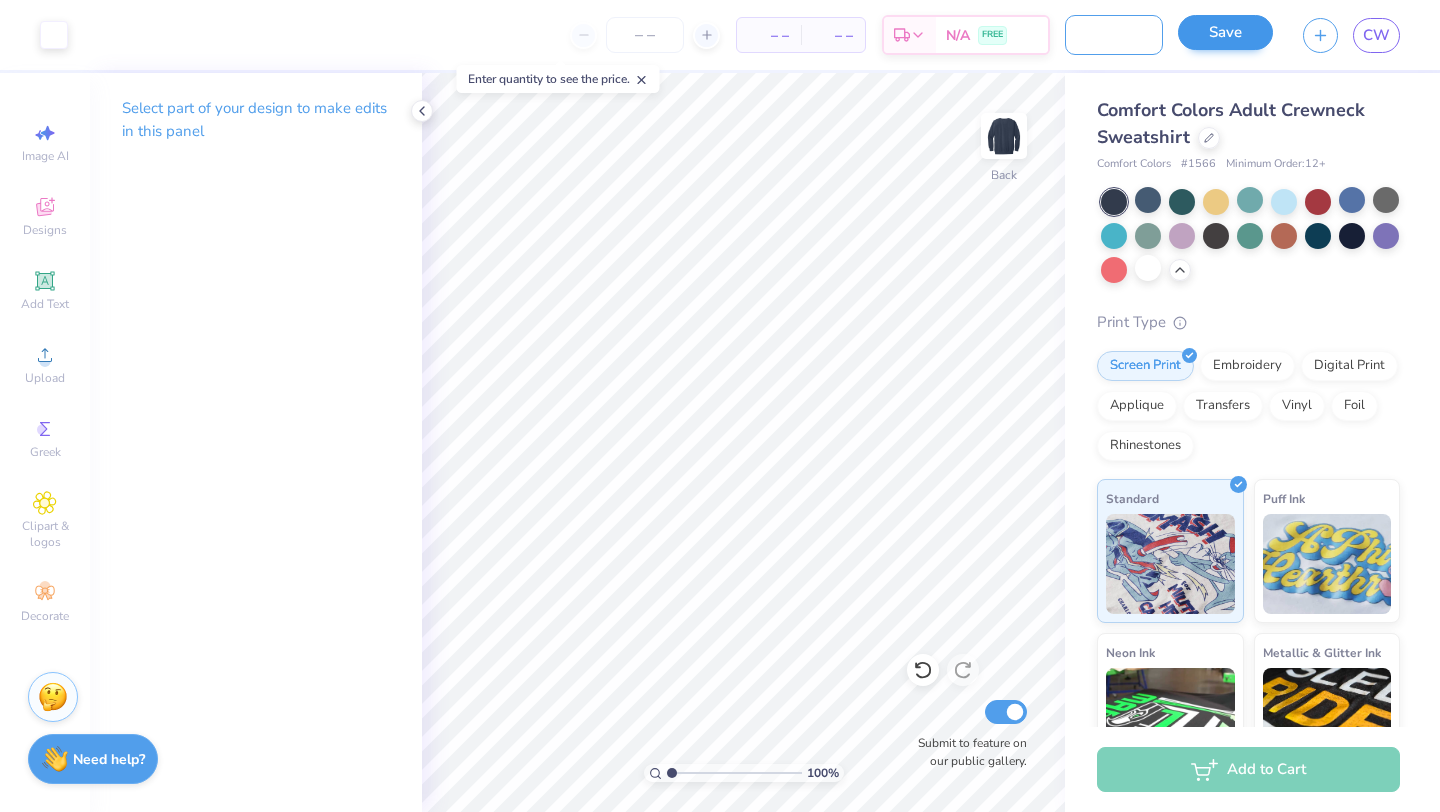 type on "west [LAST] shells" 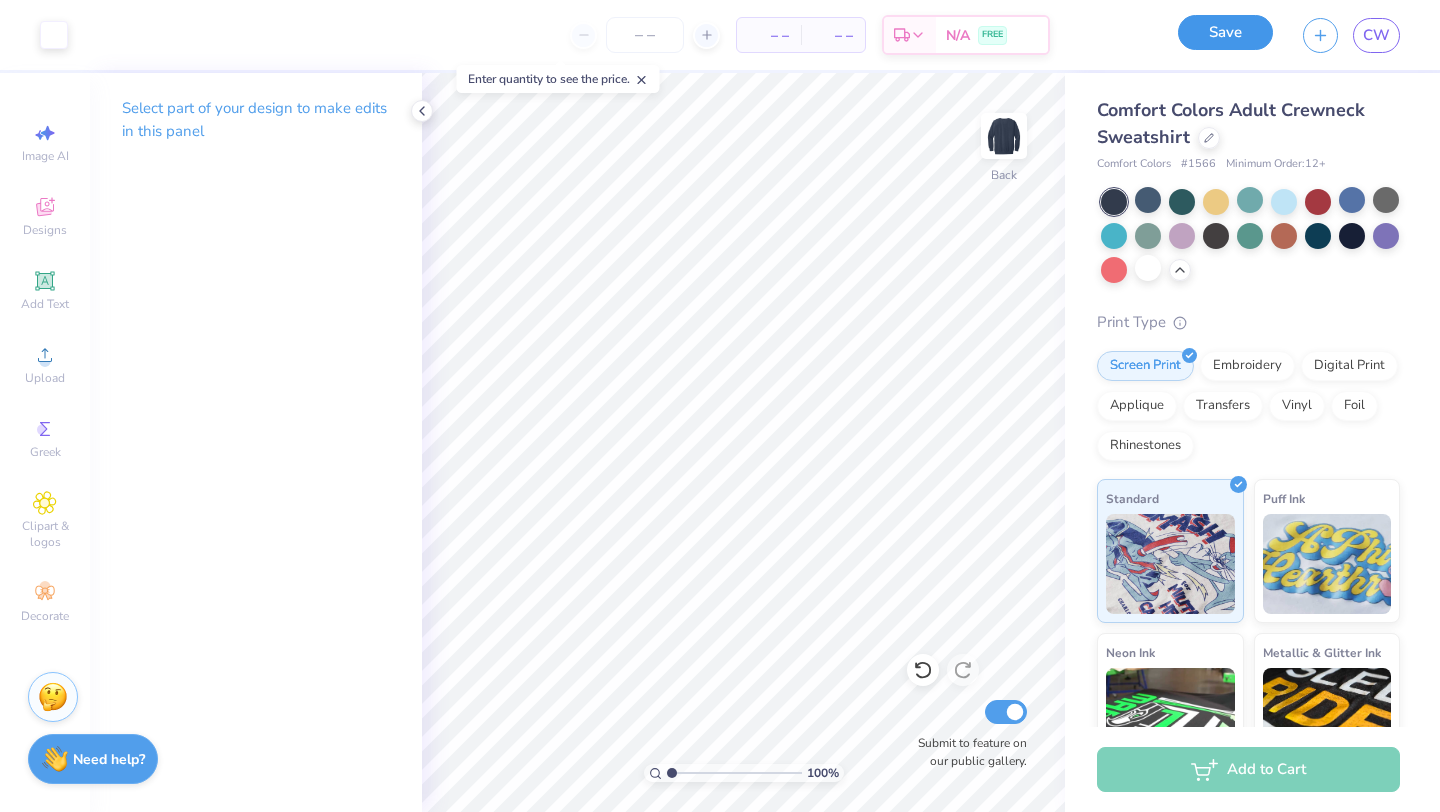 click on "Save" at bounding box center [1225, 32] 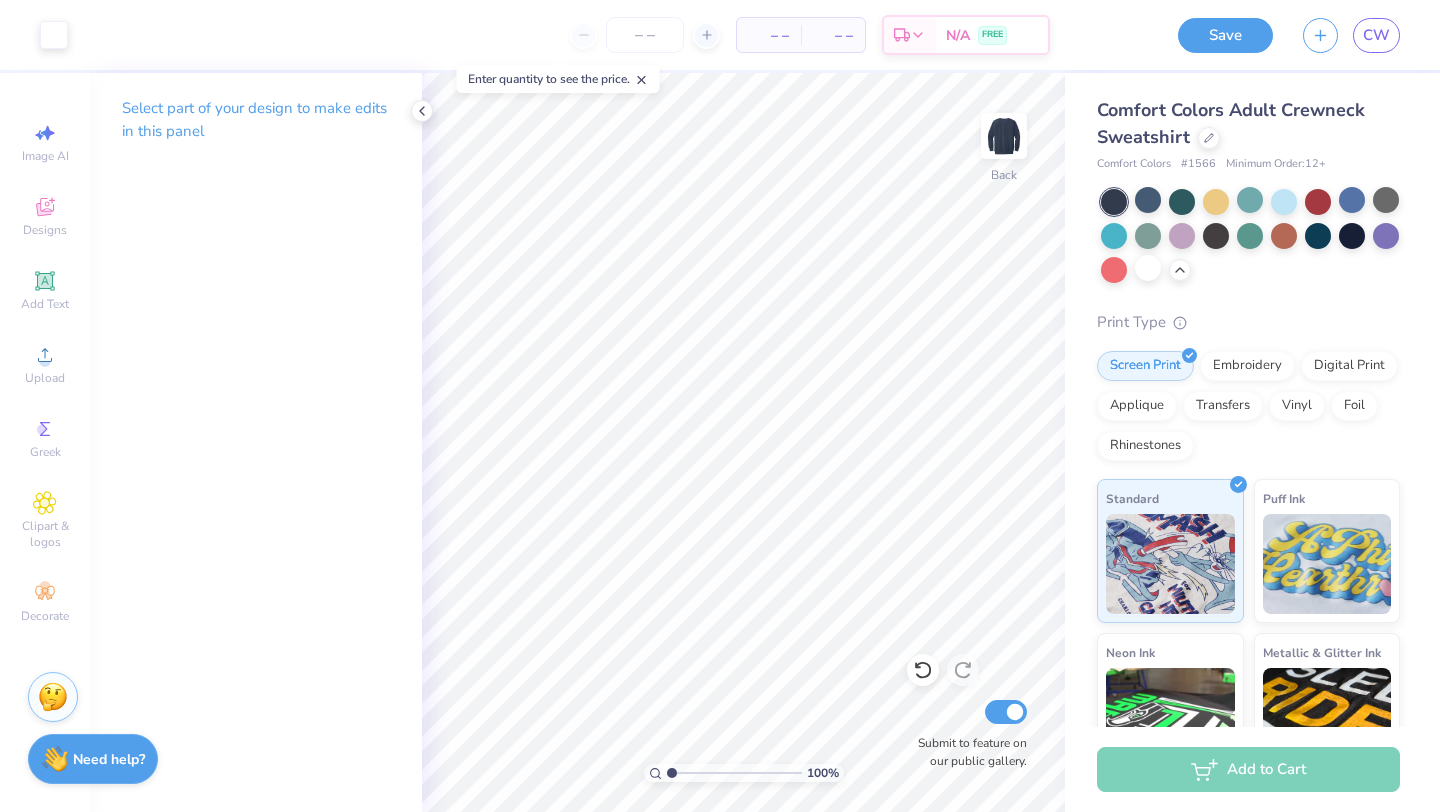 scroll, scrollTop: 0, scrollLeft: 0, axis: both 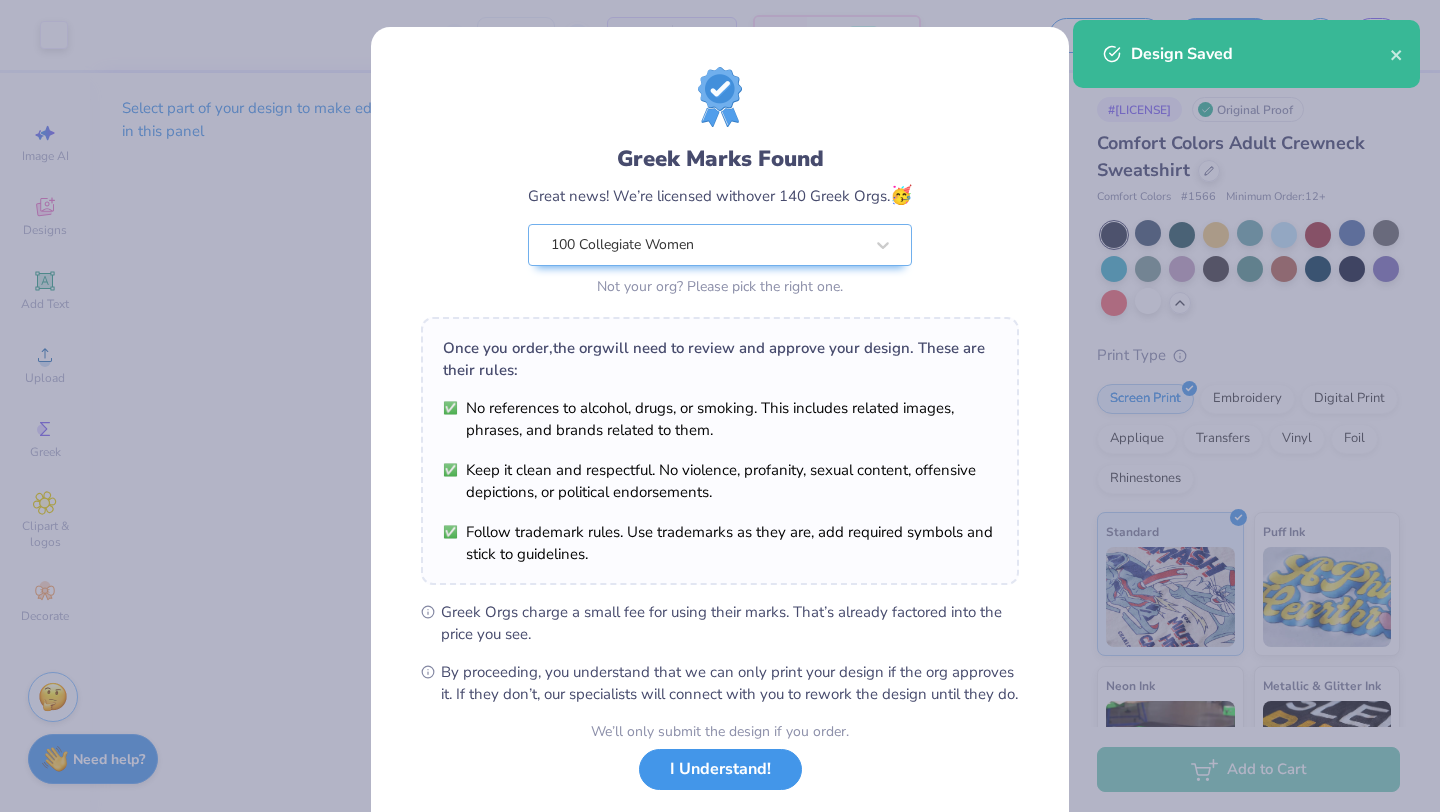 click on "I Understand!" at bounding box center [720, 769] 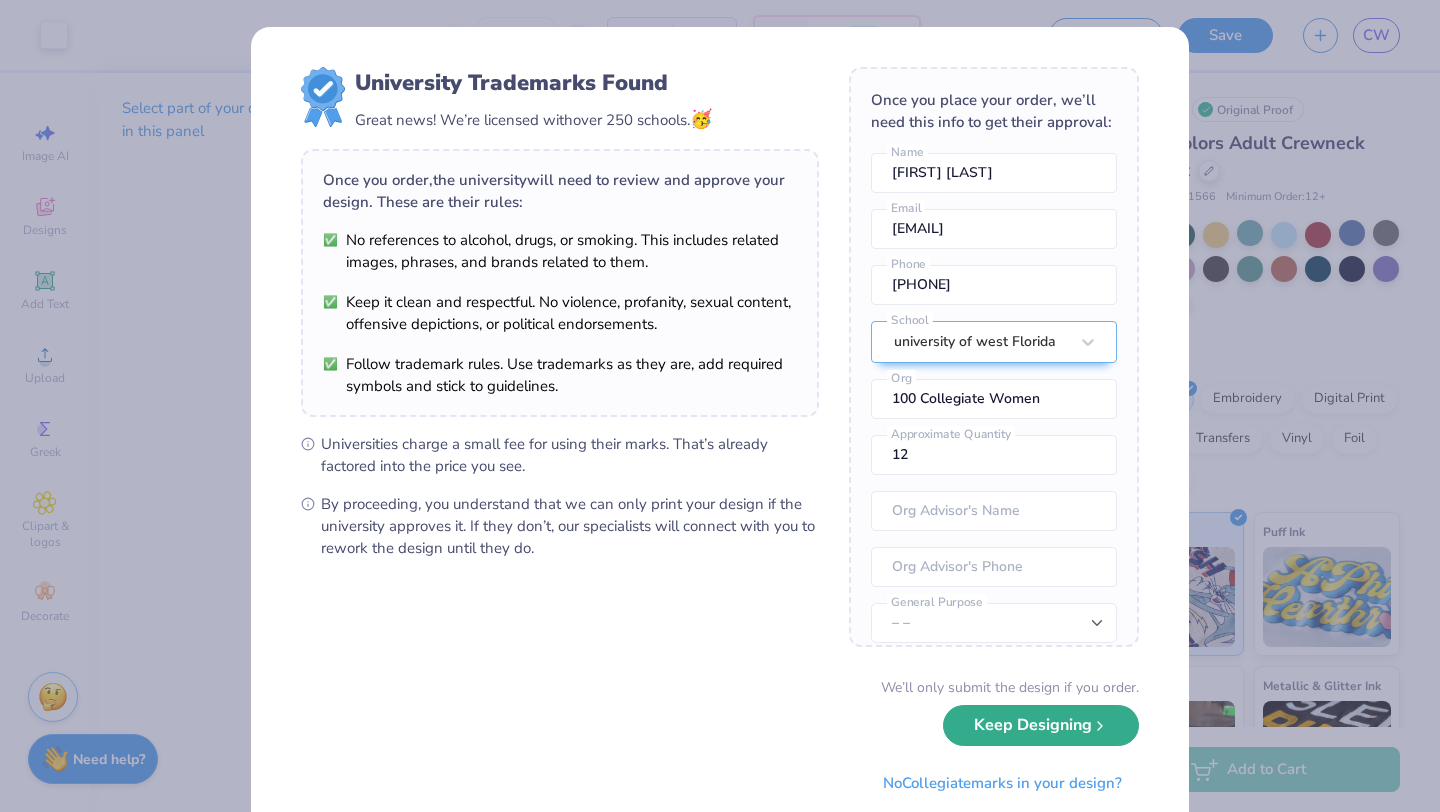 click 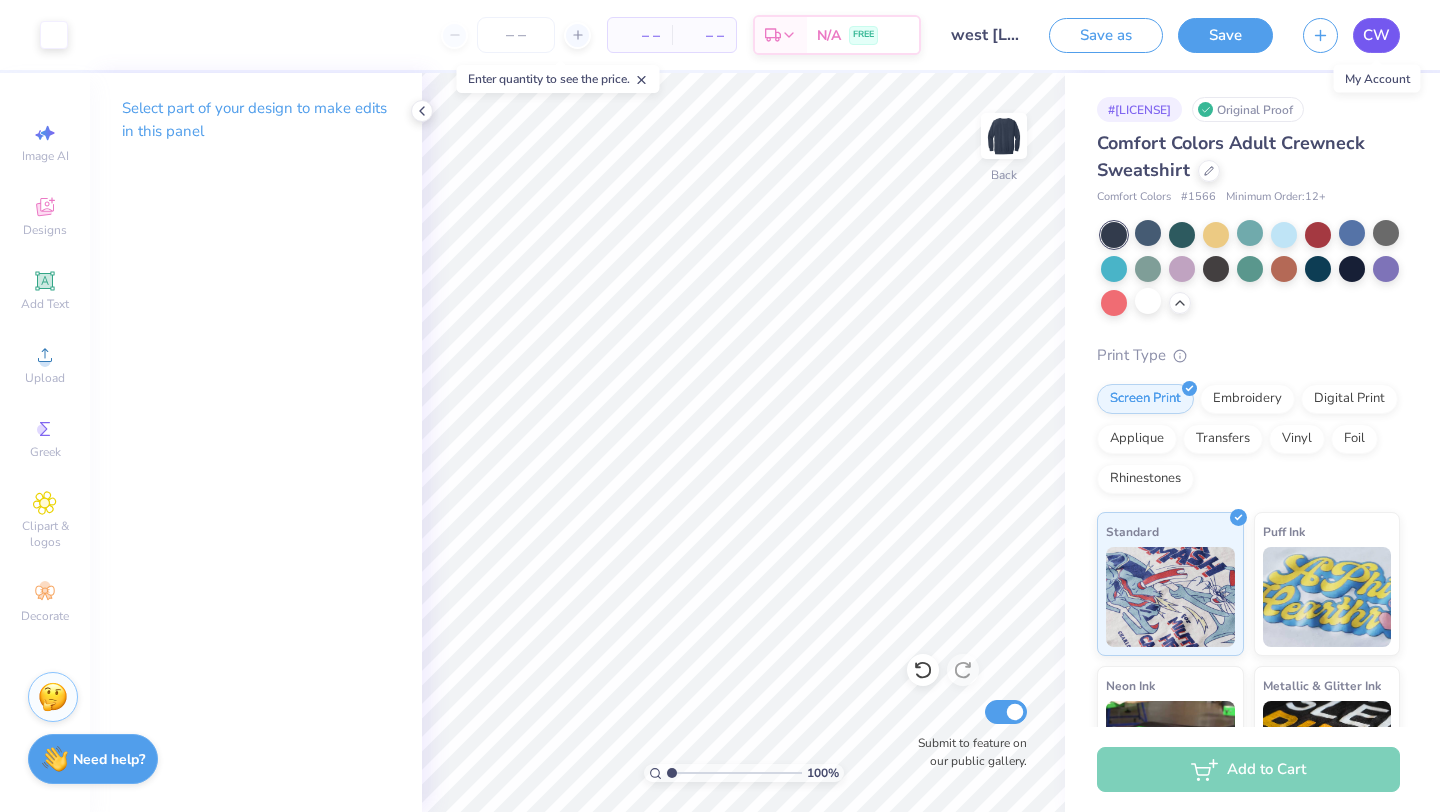 click on "CW" at bounding box center [1376, 35] 